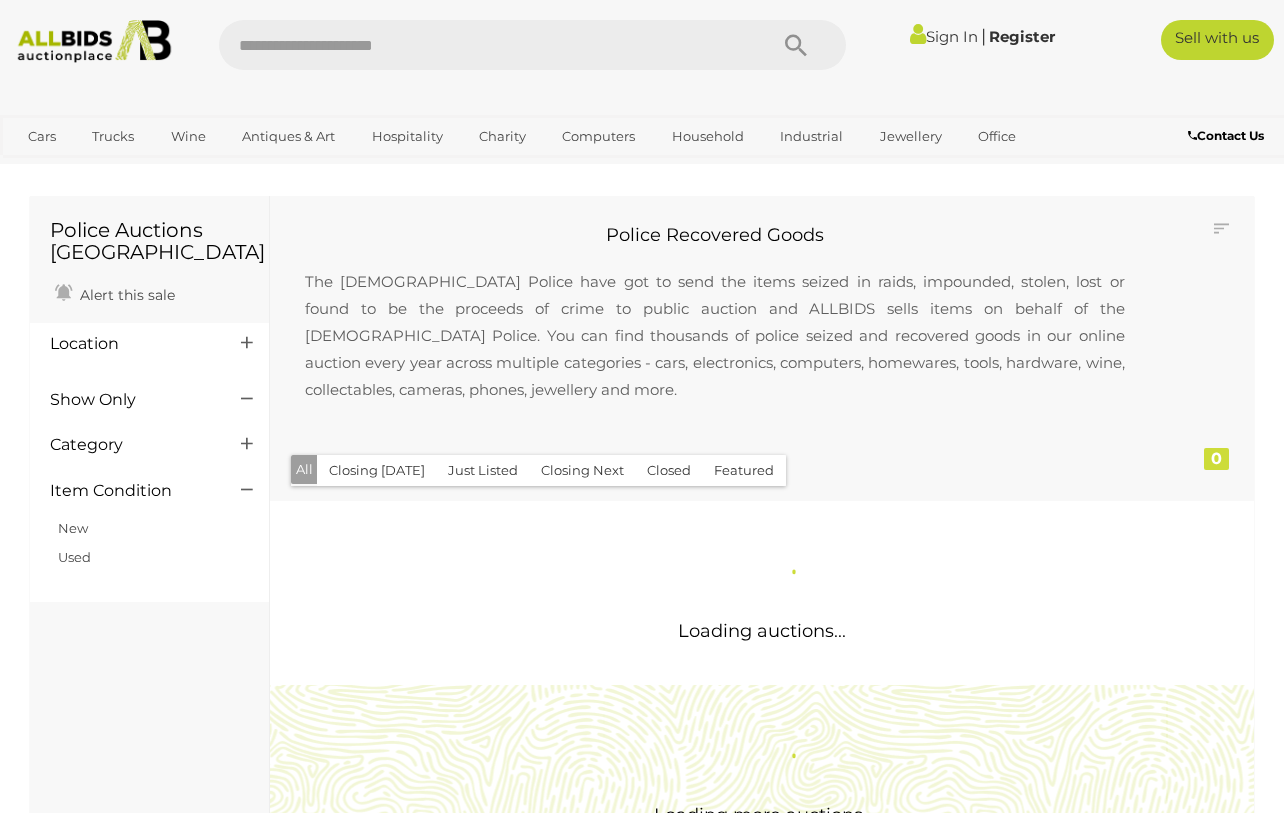 scroll, scrollTop: 0, scrollLeft: 0, axis: both 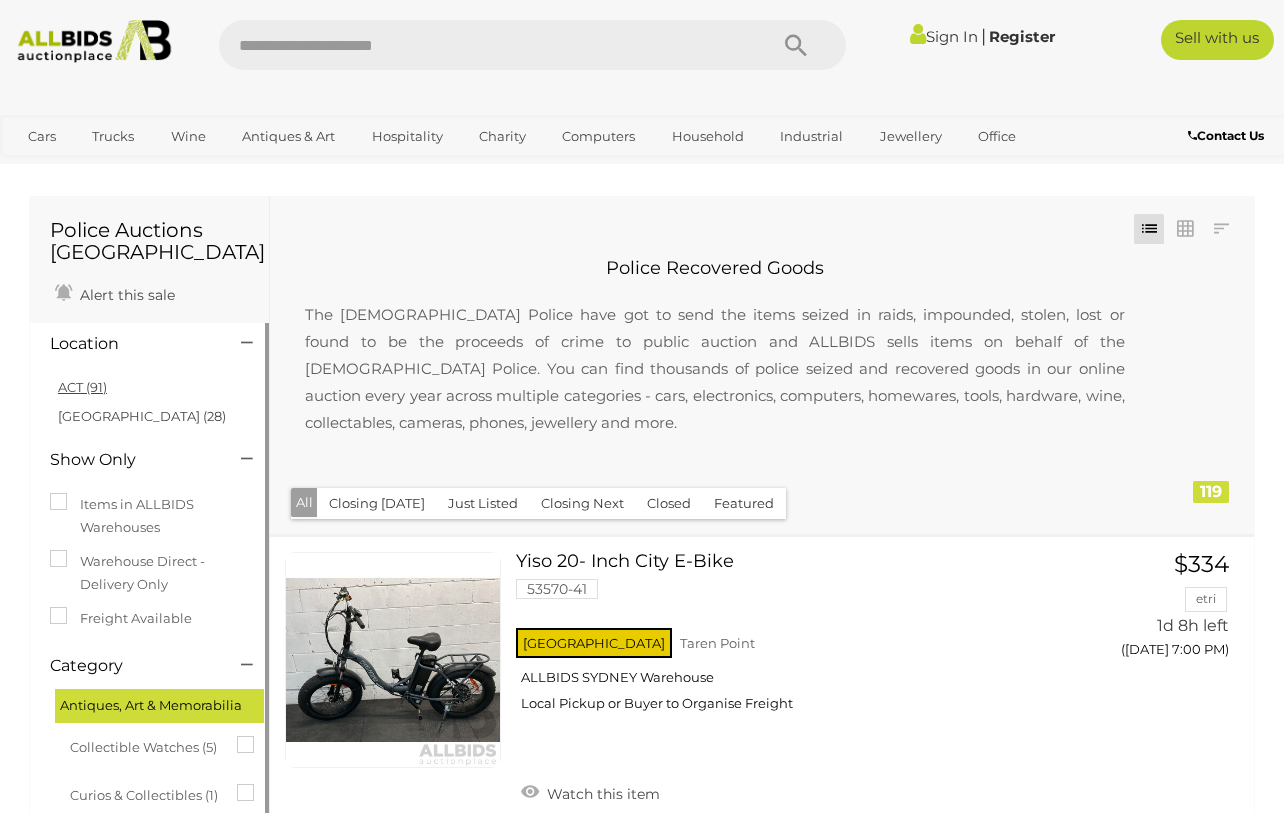 click on "ACT (91)" at bounding box center [82, 387] 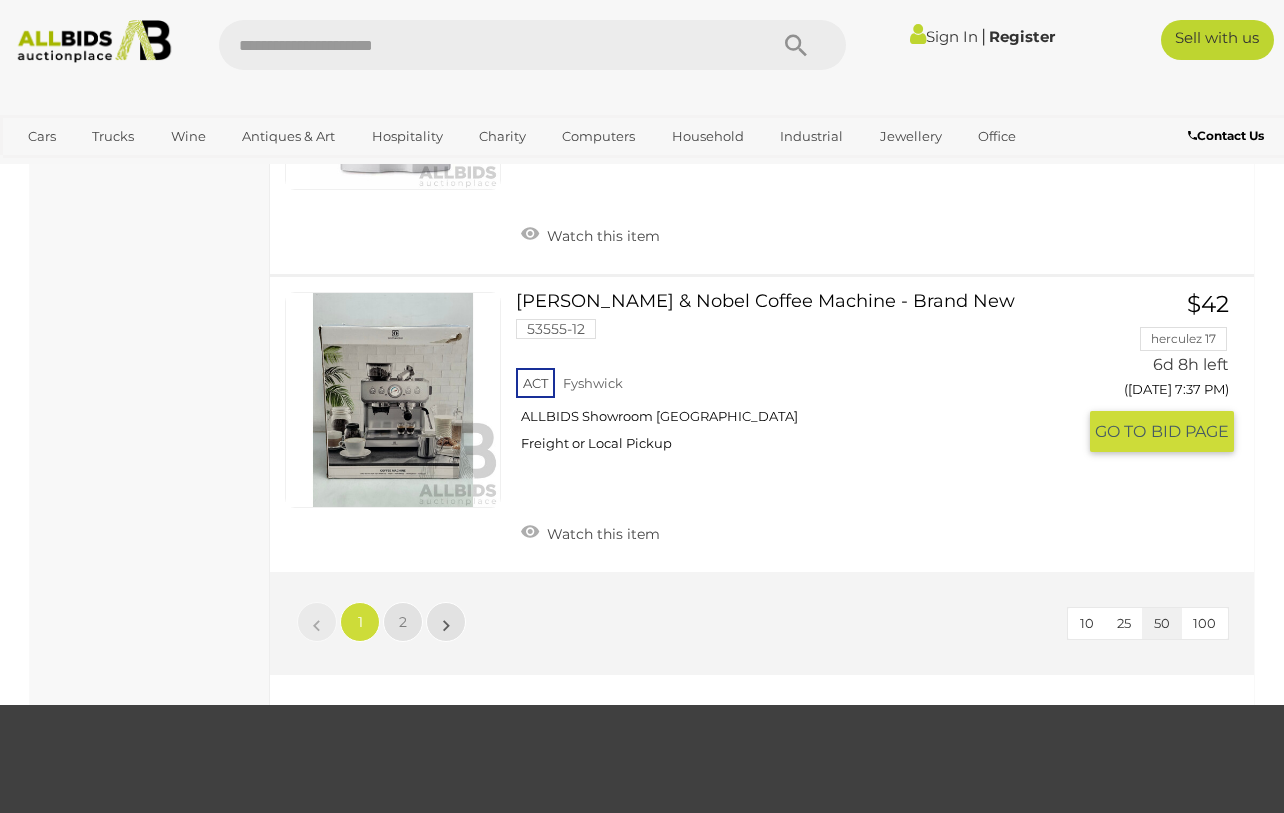 scroll, scrollTop: 15143, scrollLeft: 0, axis: vertical 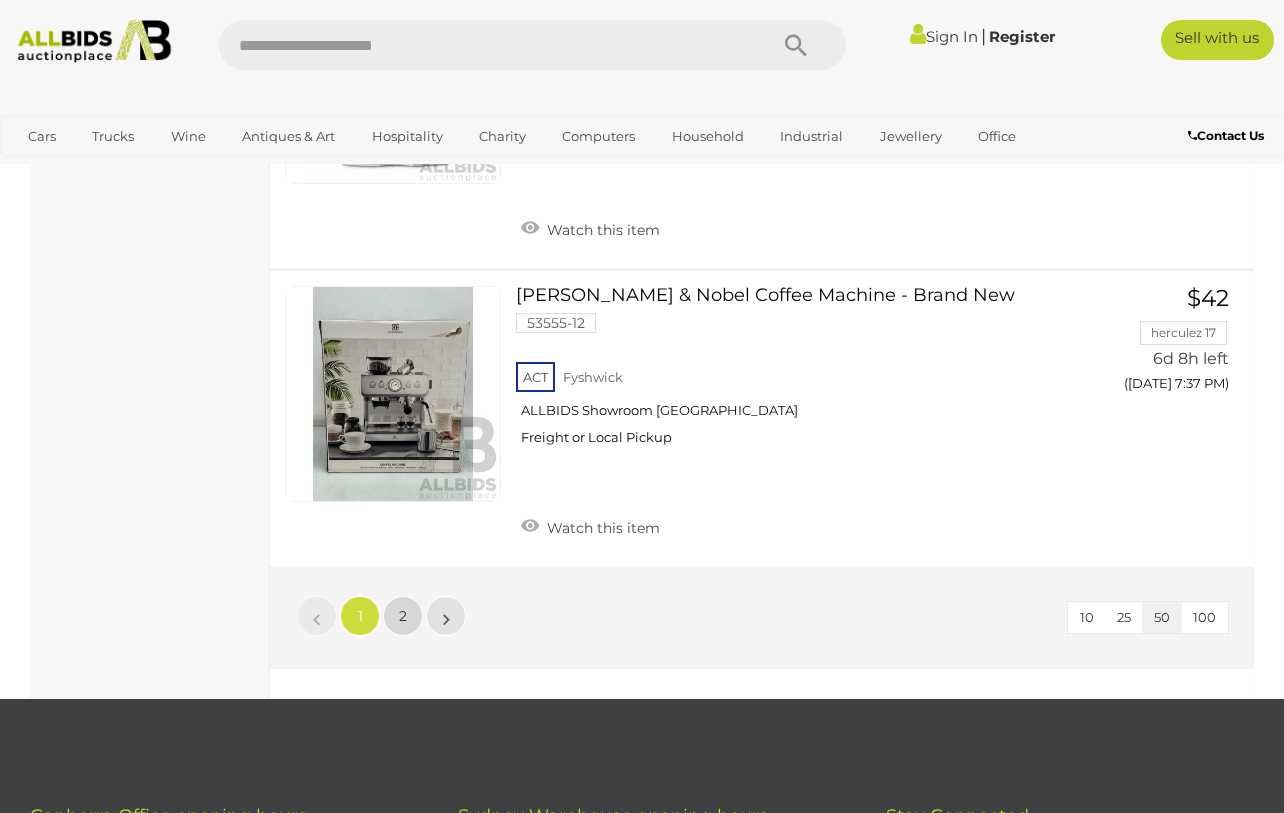 click on "2" at bounding box center [403, 616] 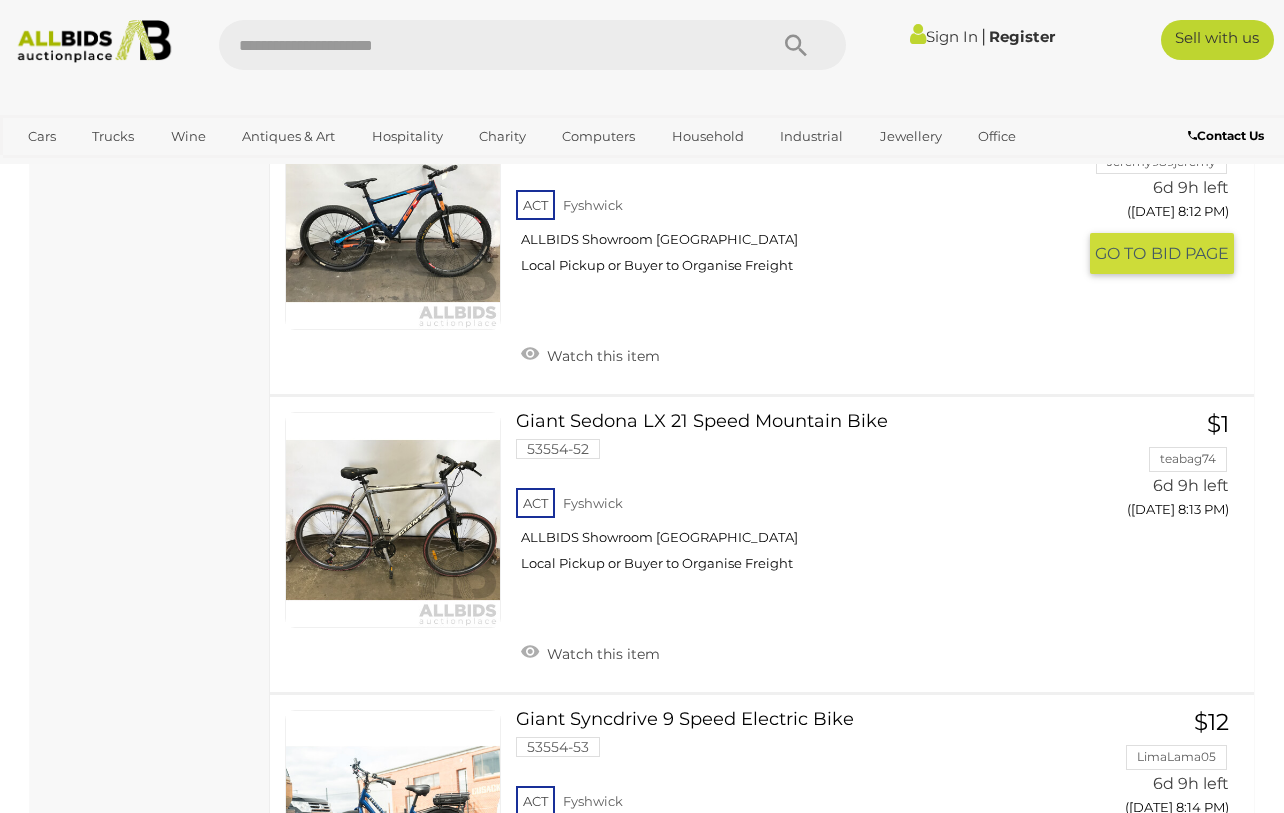 scroll, scrollTop: 12164, scrollLeft: 0, axis: vertical 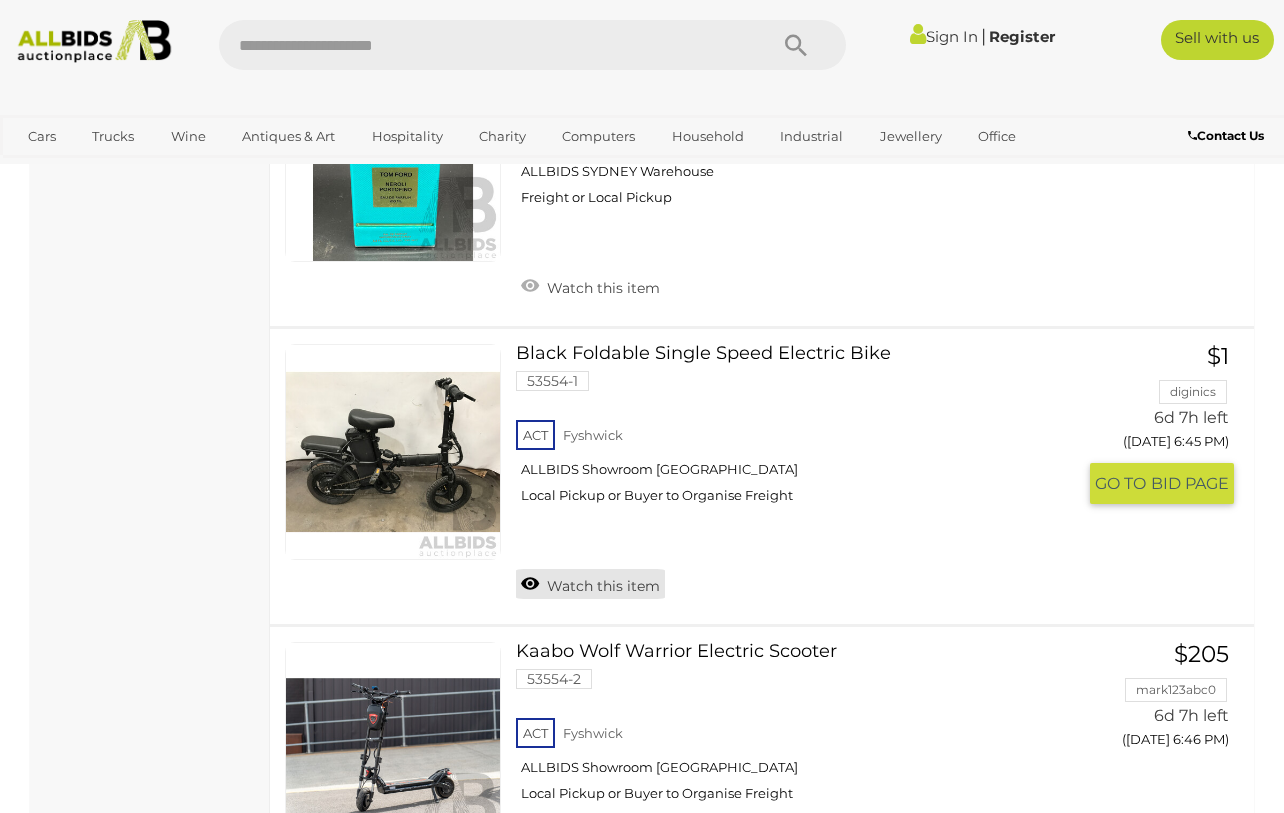 click on "Watch this item" at bounding box center [590, 584] 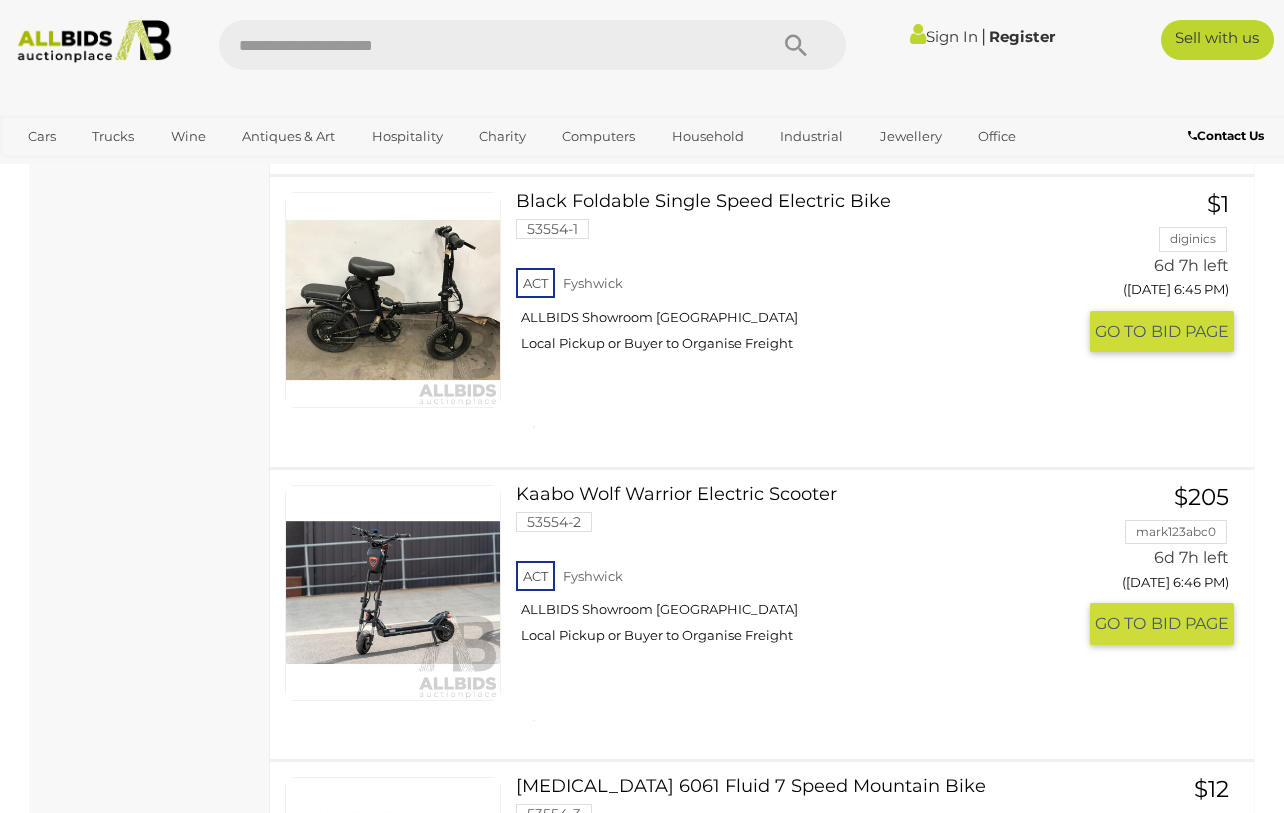 scroll, scrollTop: 8684, scrollLeft: 0, axis: vertical 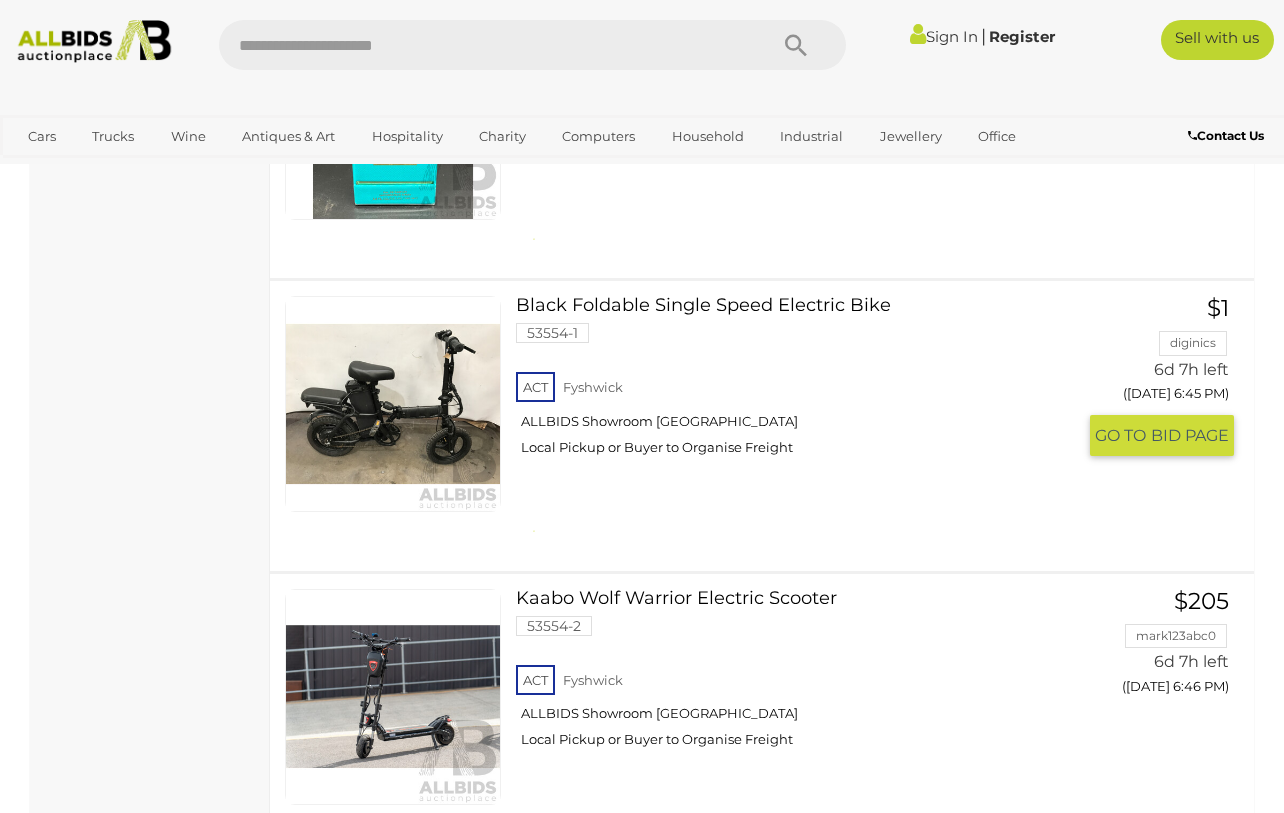 drag, startPoint x: 649, startPoint y: 455, endPoint x: 440, endPoint y: 452, distance: 209.02153 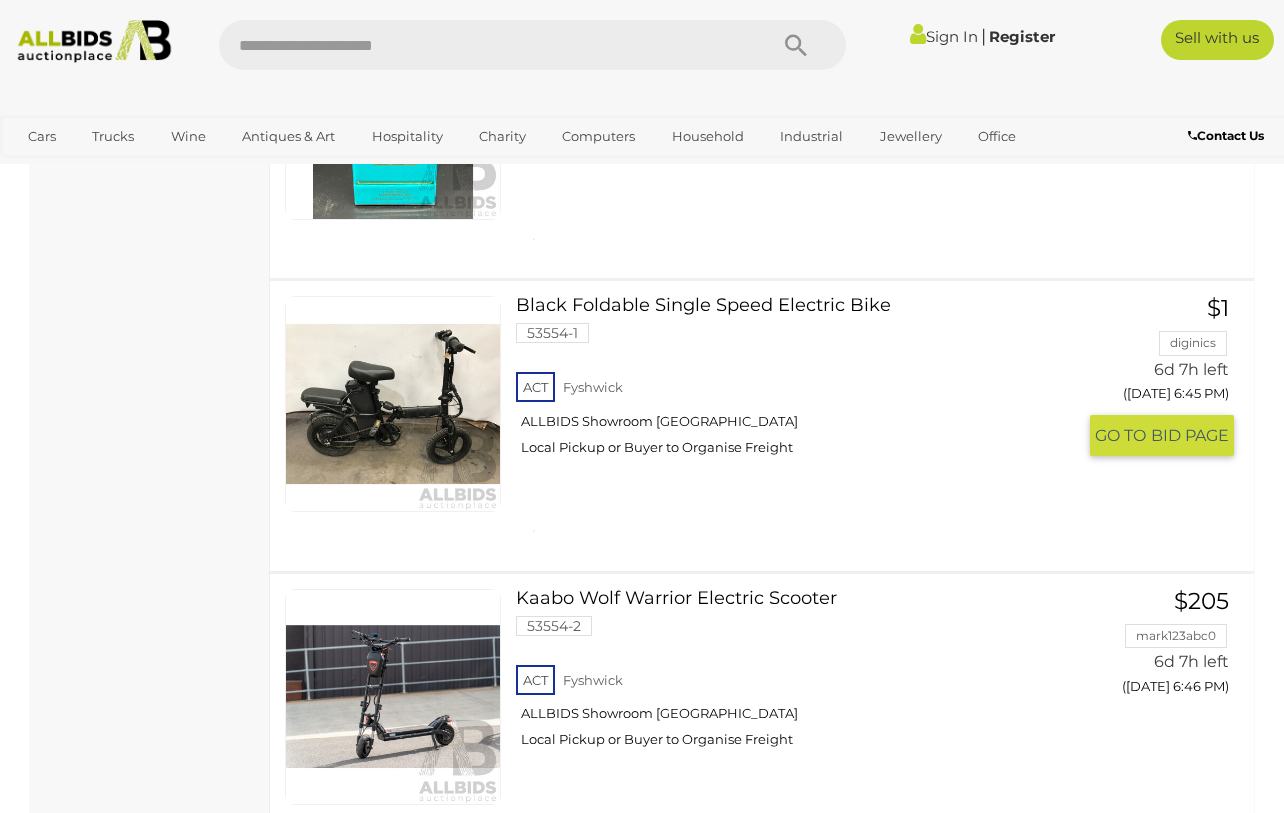 click at bounding box center (393, 404) 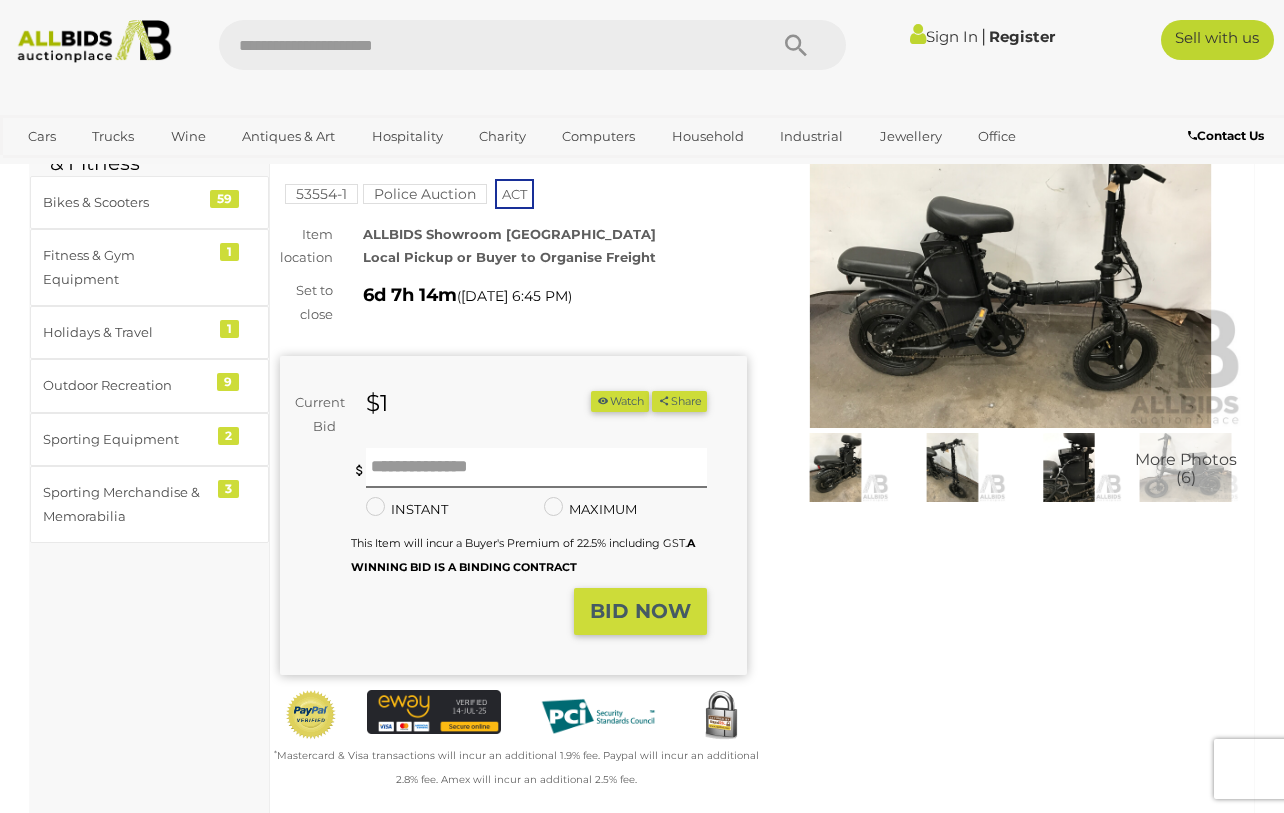scroll, scrollTop: 89, scrollLeft: 0, axis: vertical 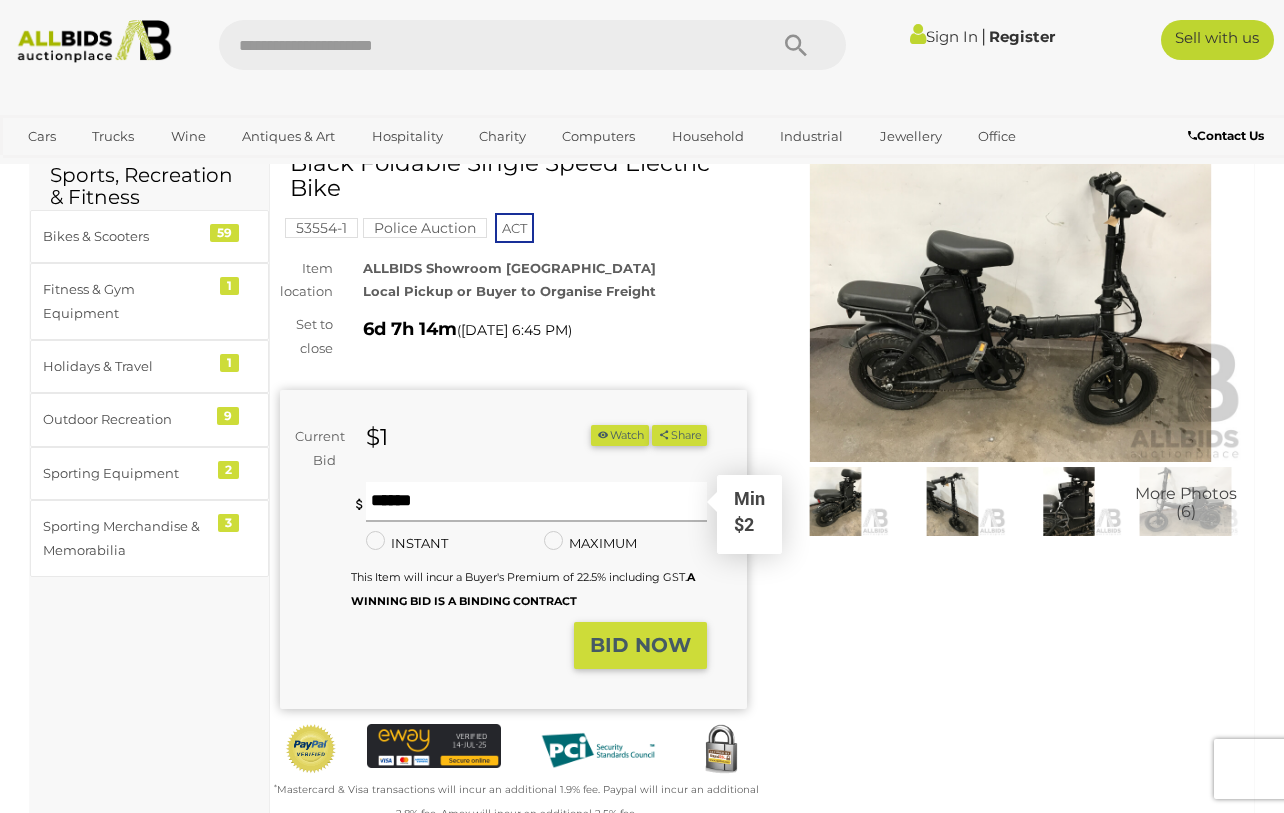 click at bounding box center [536, 502] 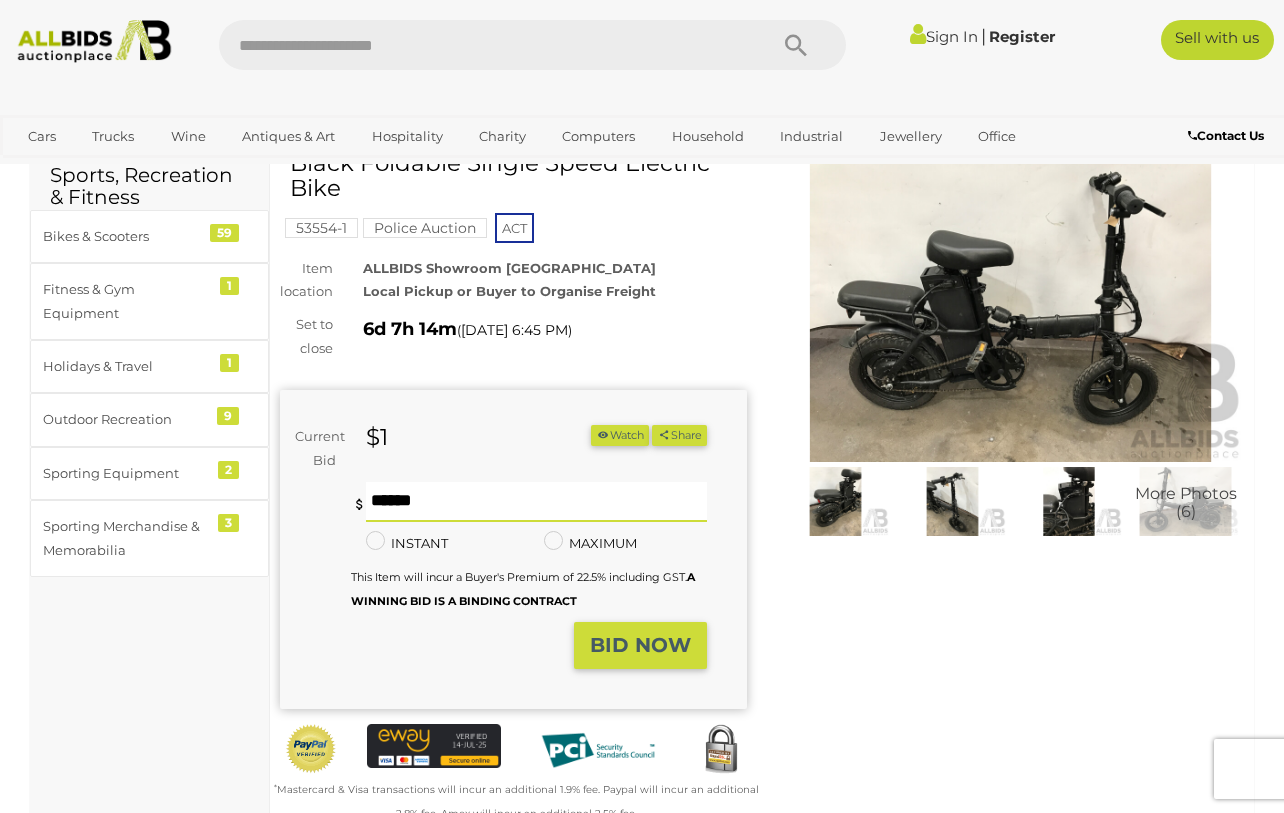 type on "*" 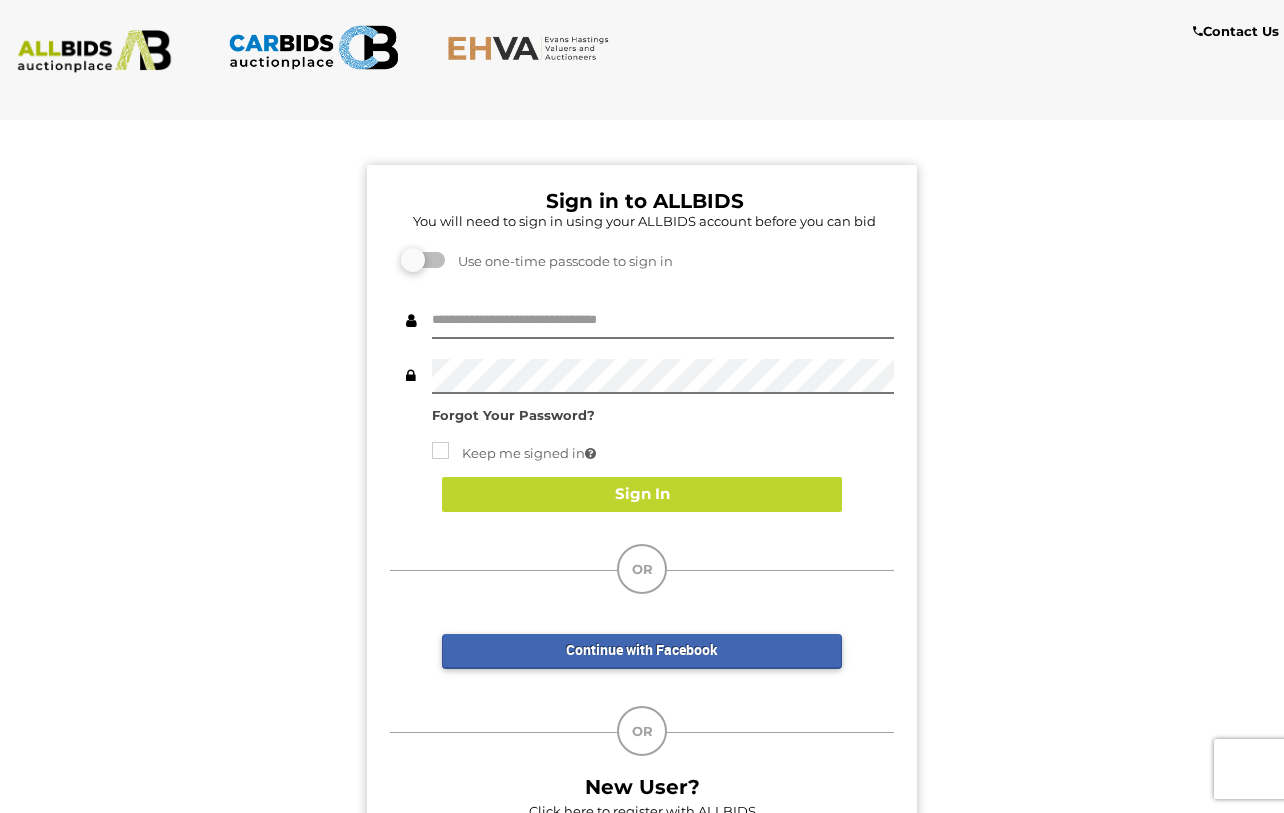 scroll, scrollTop: 0, scrollLeft: 0, axis: both 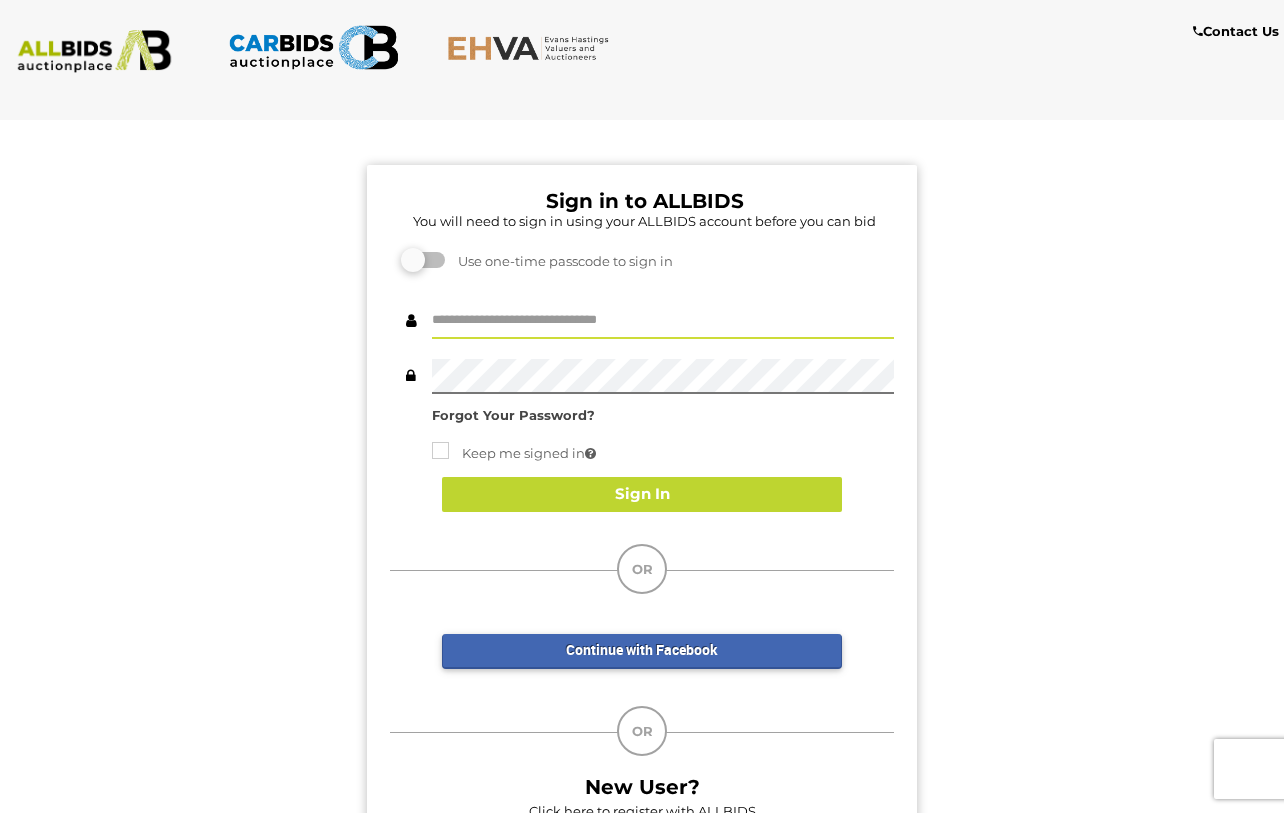 click at bounding box center [663, 321] 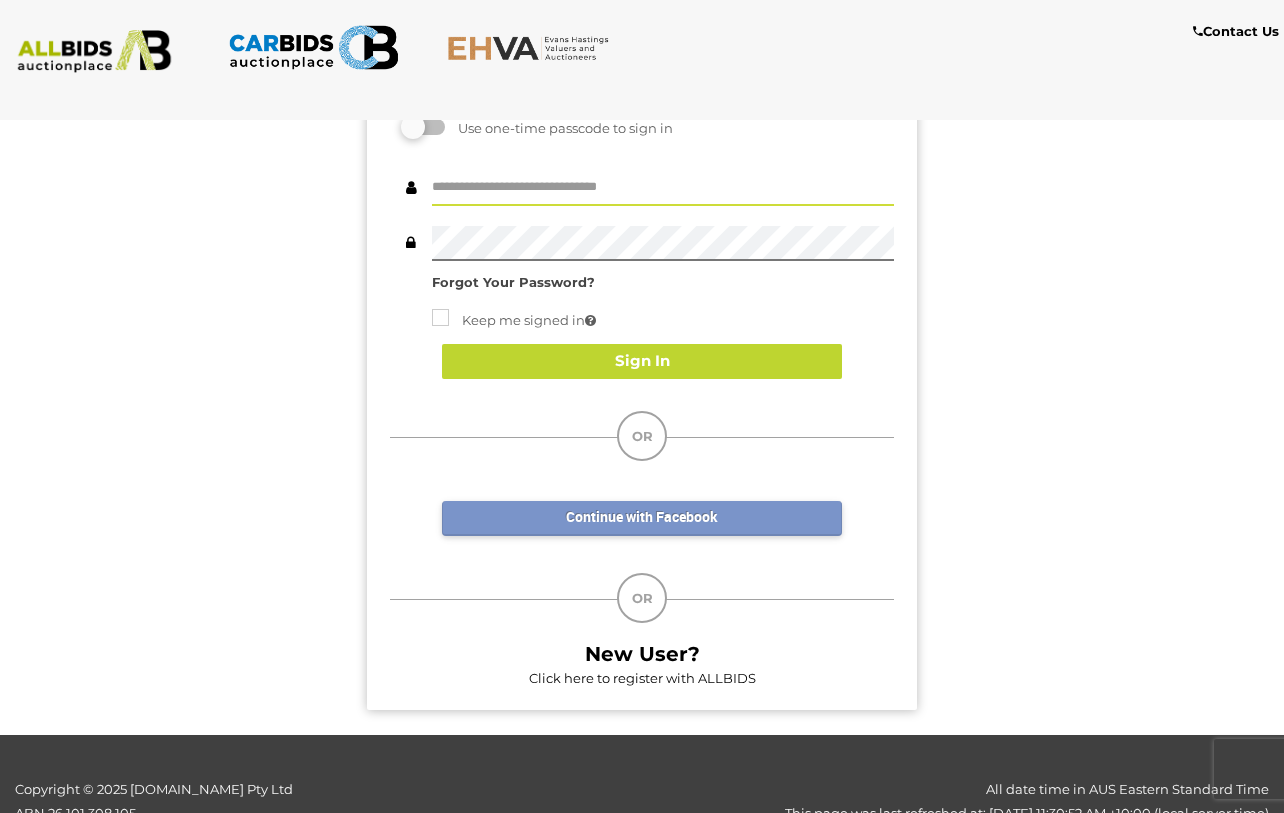 scroll, scrollTop: 61, scrollLeft: 0, axis: vertical 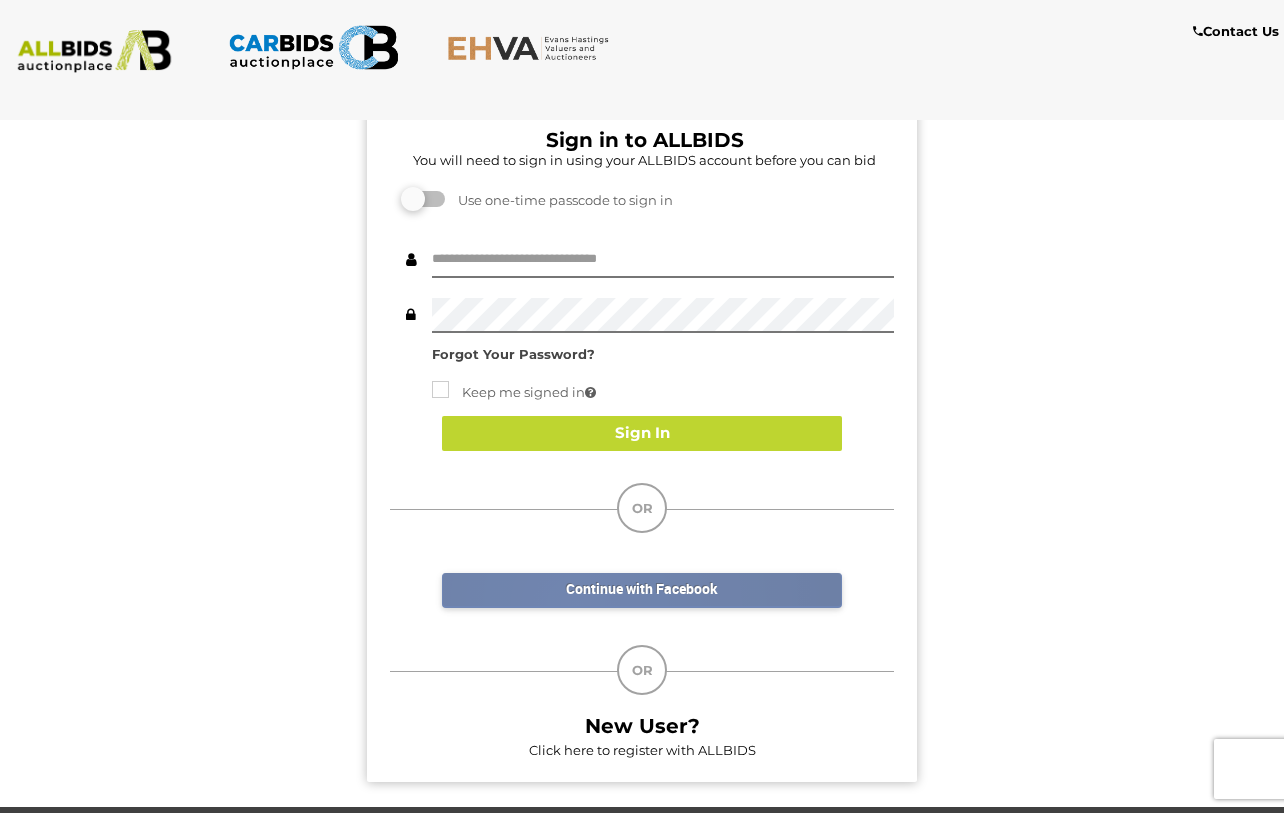 click on "Continue with Facebook" at bounding box center (642, 590) 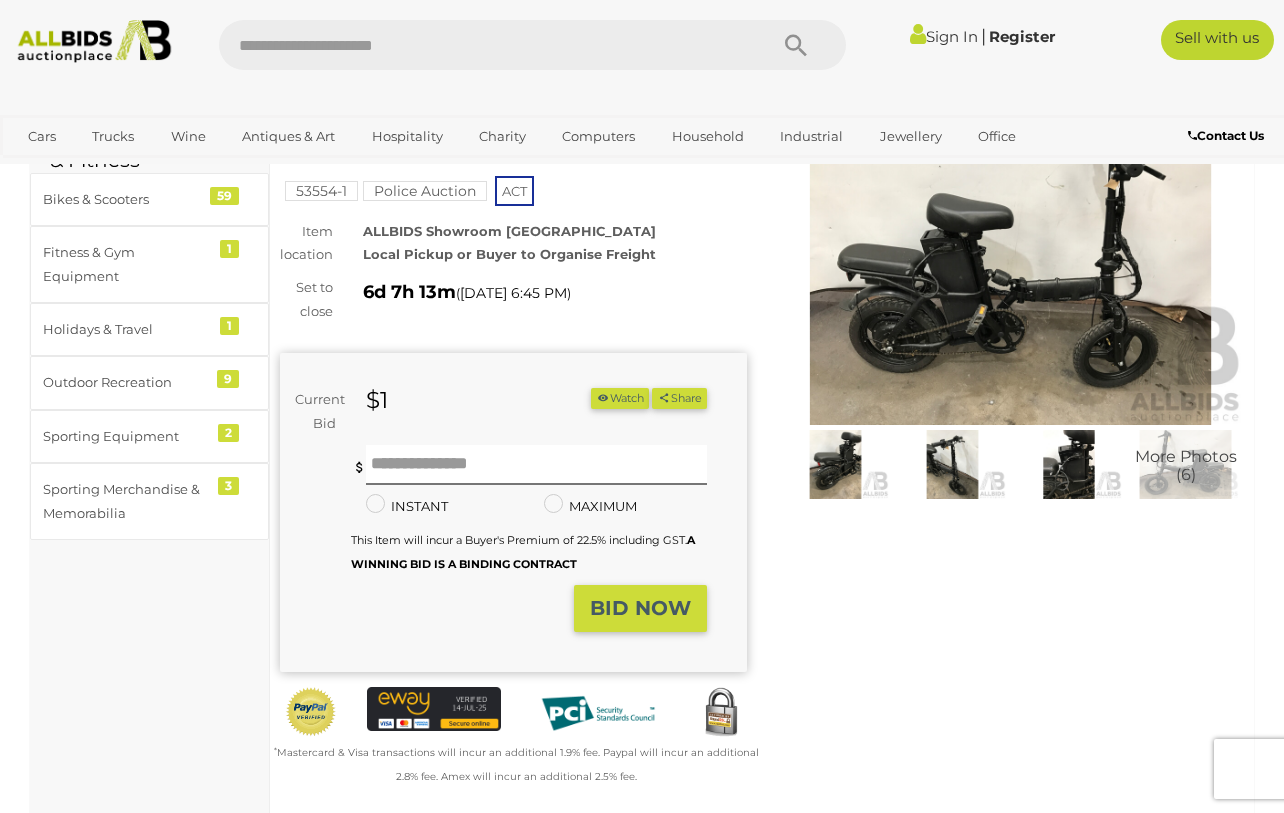 scroll, scrollTop: 150, scrollLeft: 0, axis: vertical 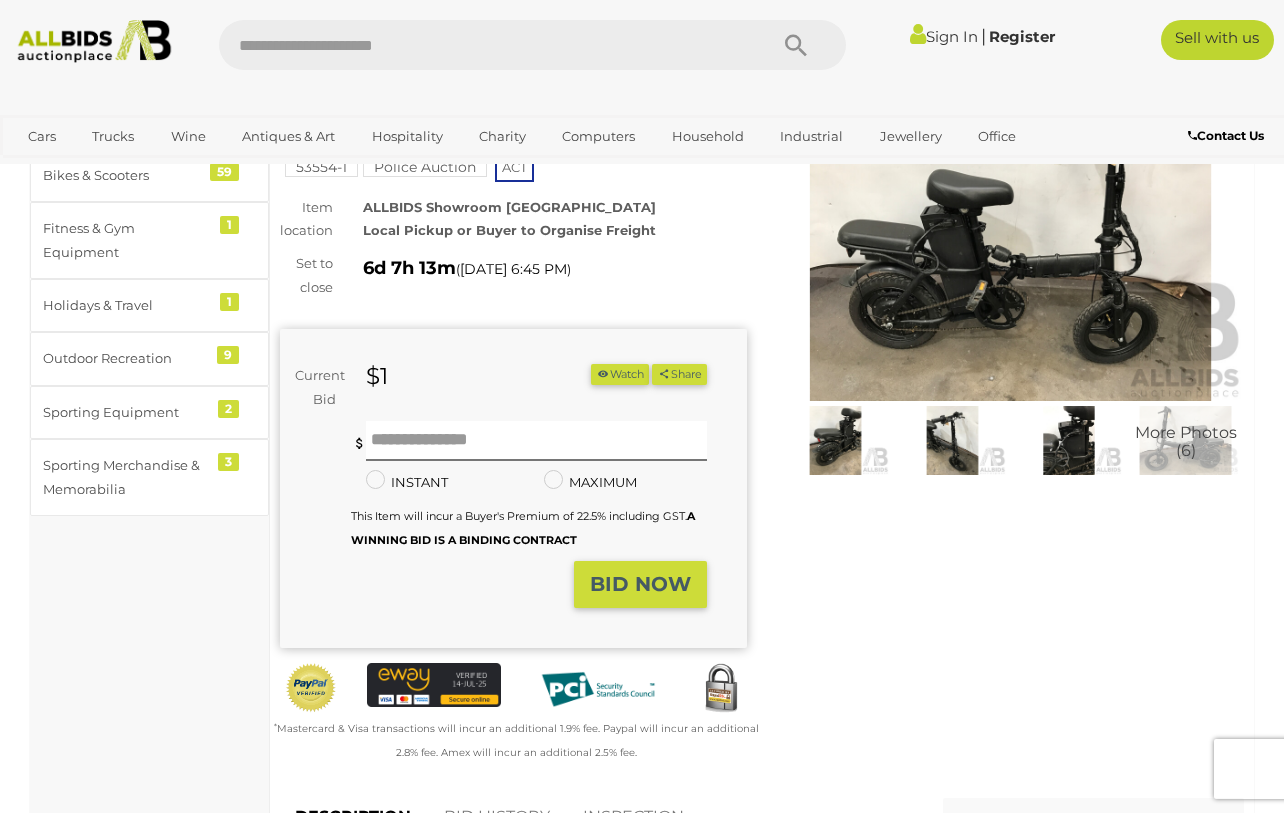 click on "Sign In" at bounding box center (944, 36) 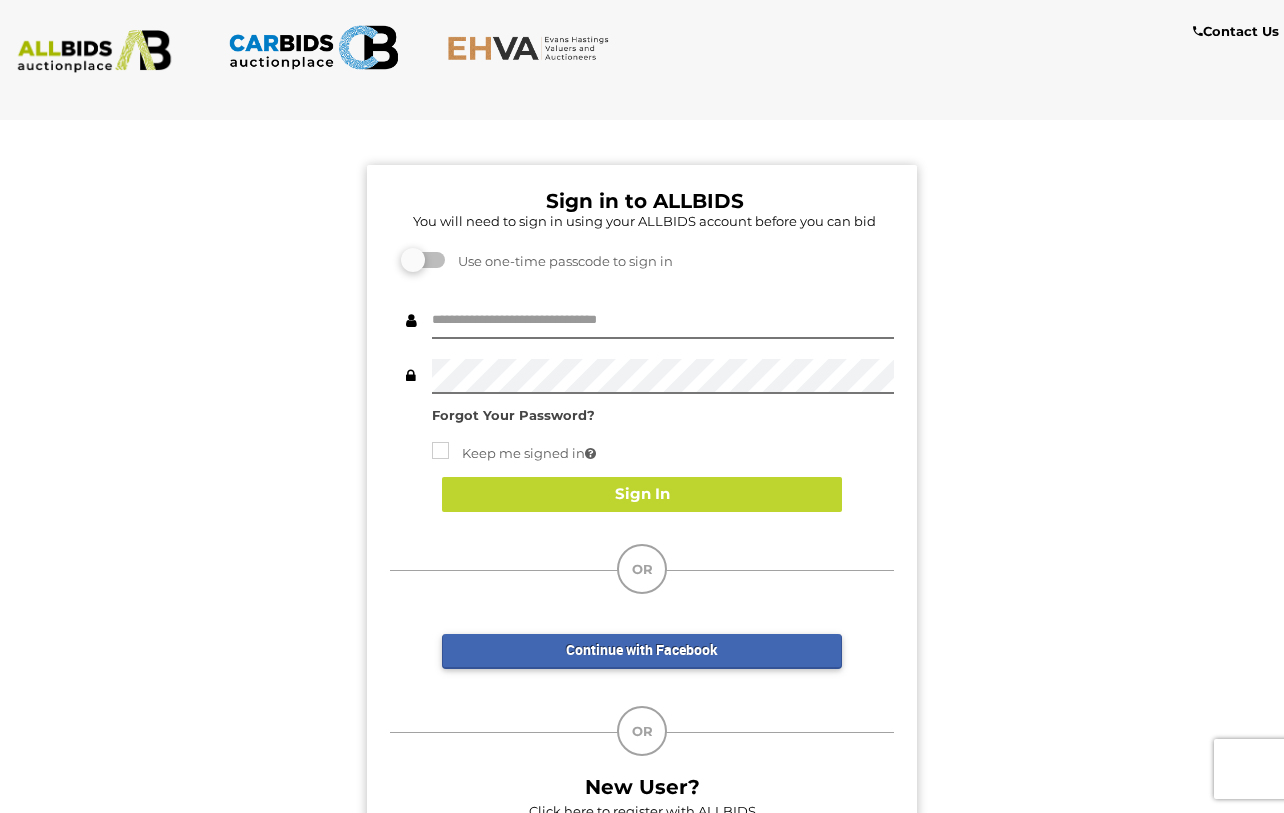 scroll, scrollTop: 0, scrollLeft: 0, axis: both 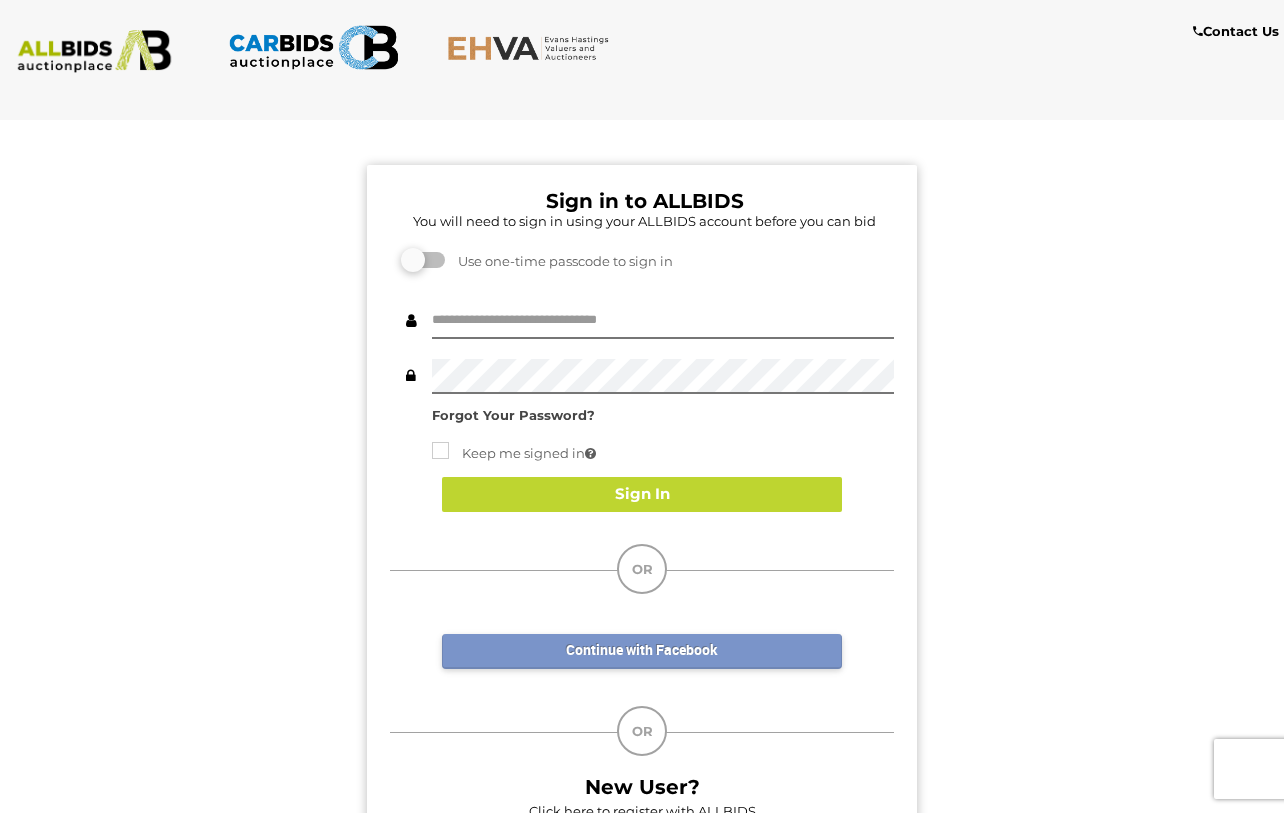 click on "Continue with Facebook" at bounding box center (642, 651) 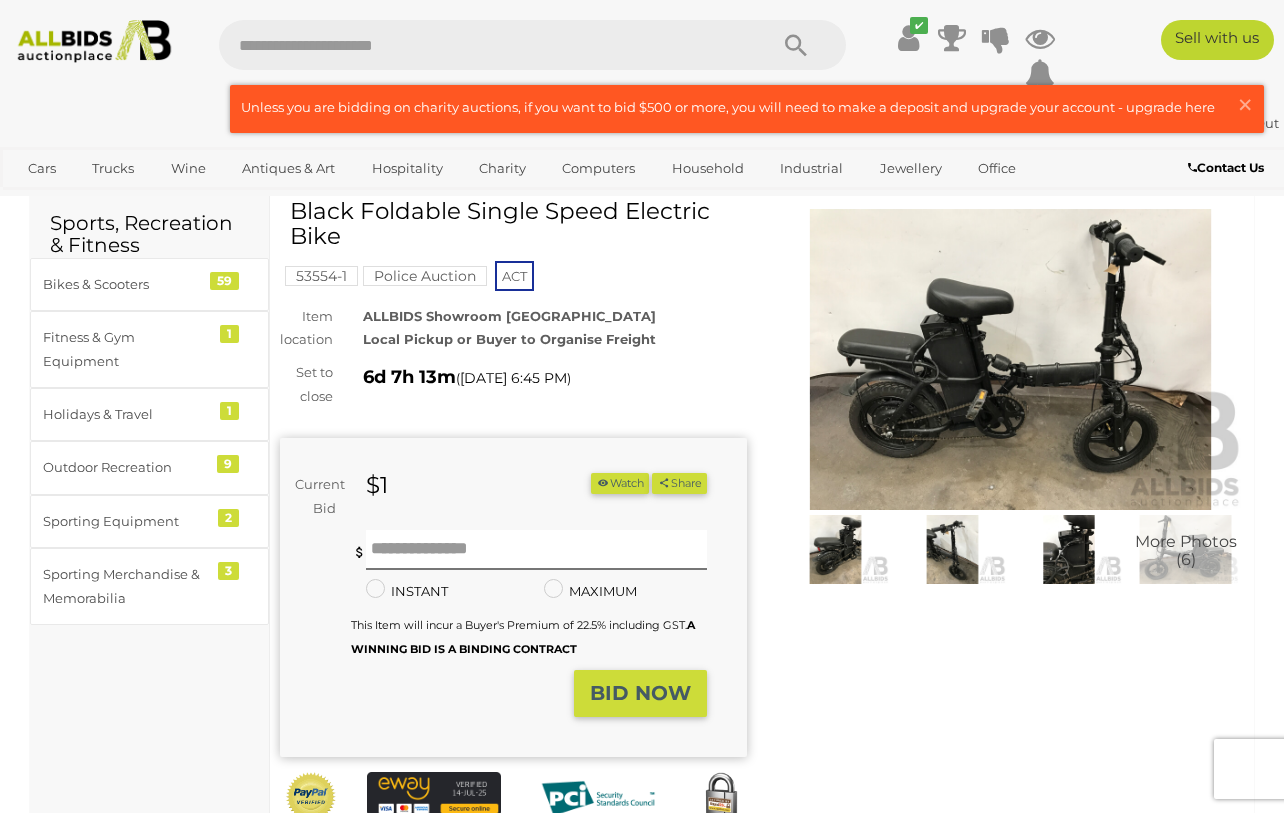 scroll, scrollTop: 68, scrollLeft: 0, axis: vertical 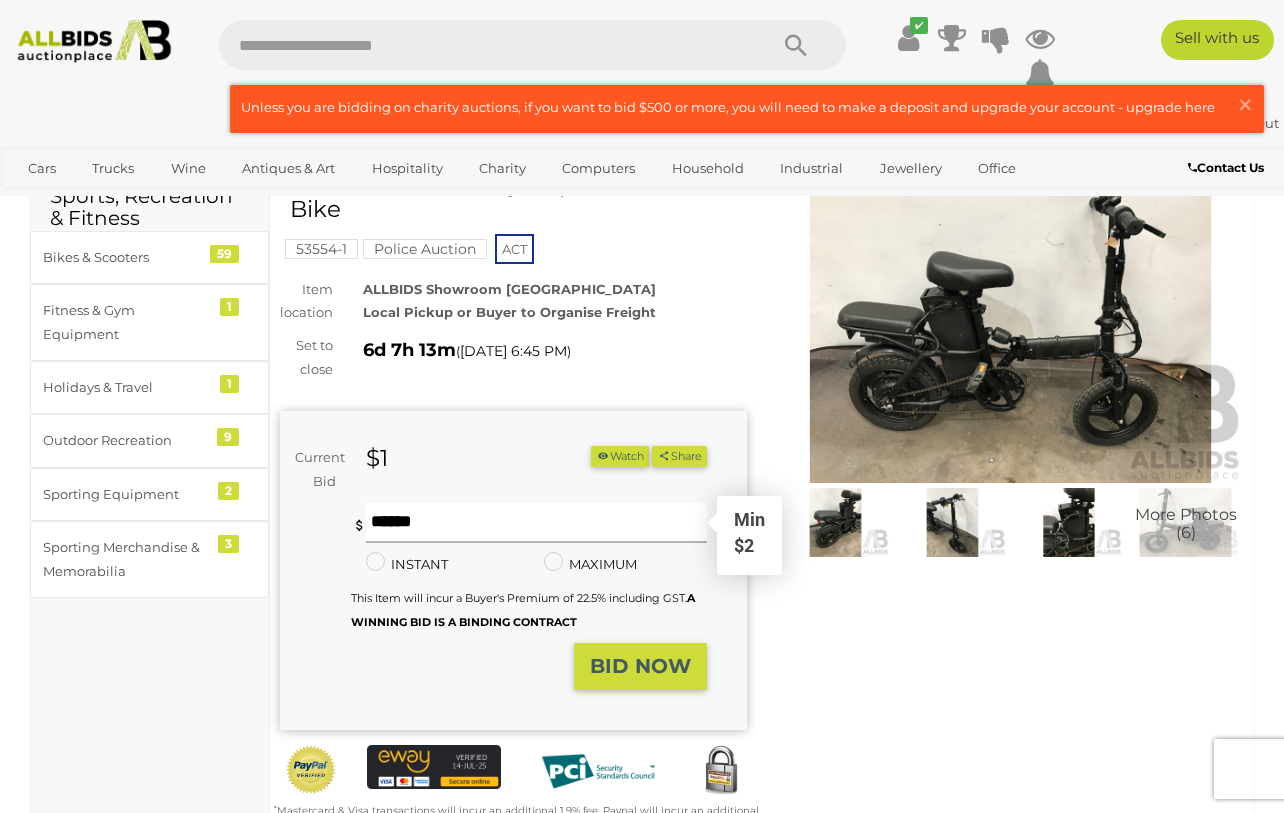 click at bounding box center [536, 523] 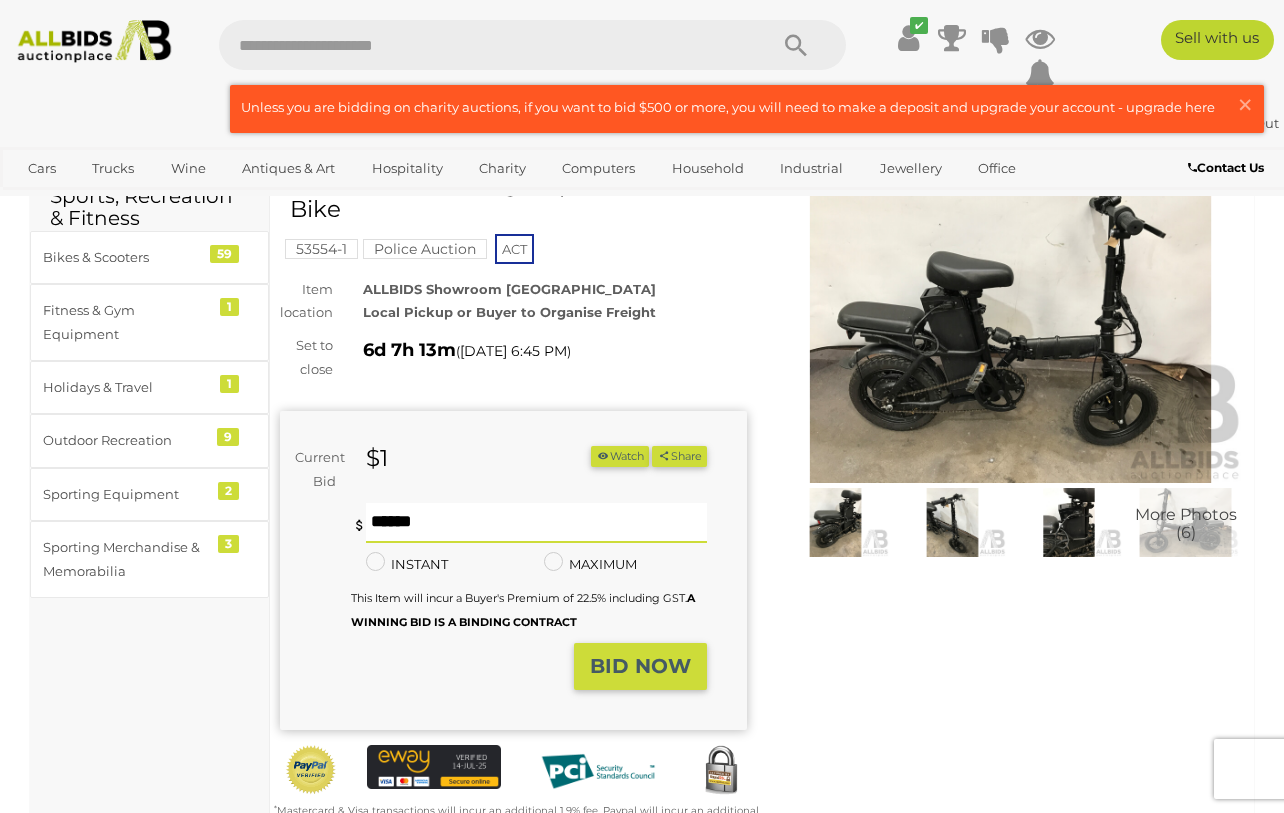 type on "*" 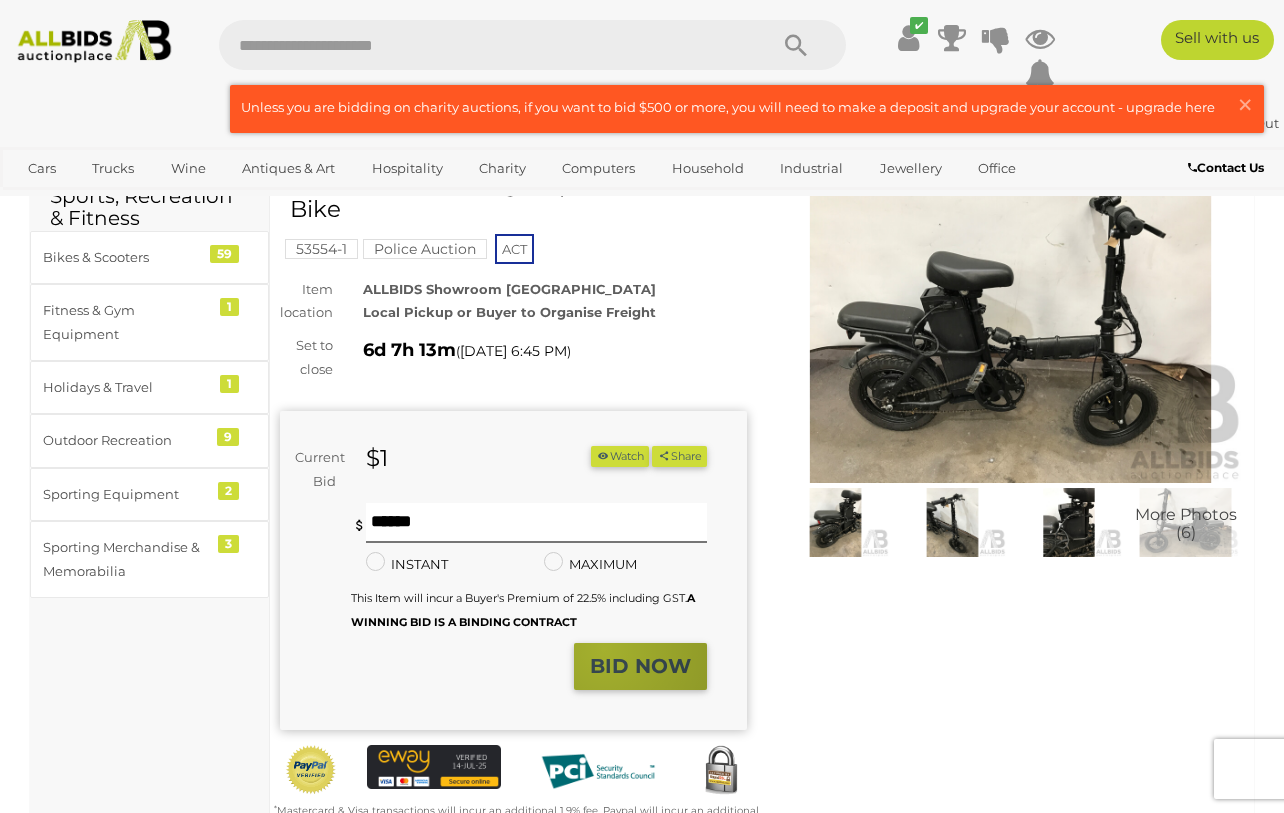click on "BID NOW" at bounding box center (640, 666) 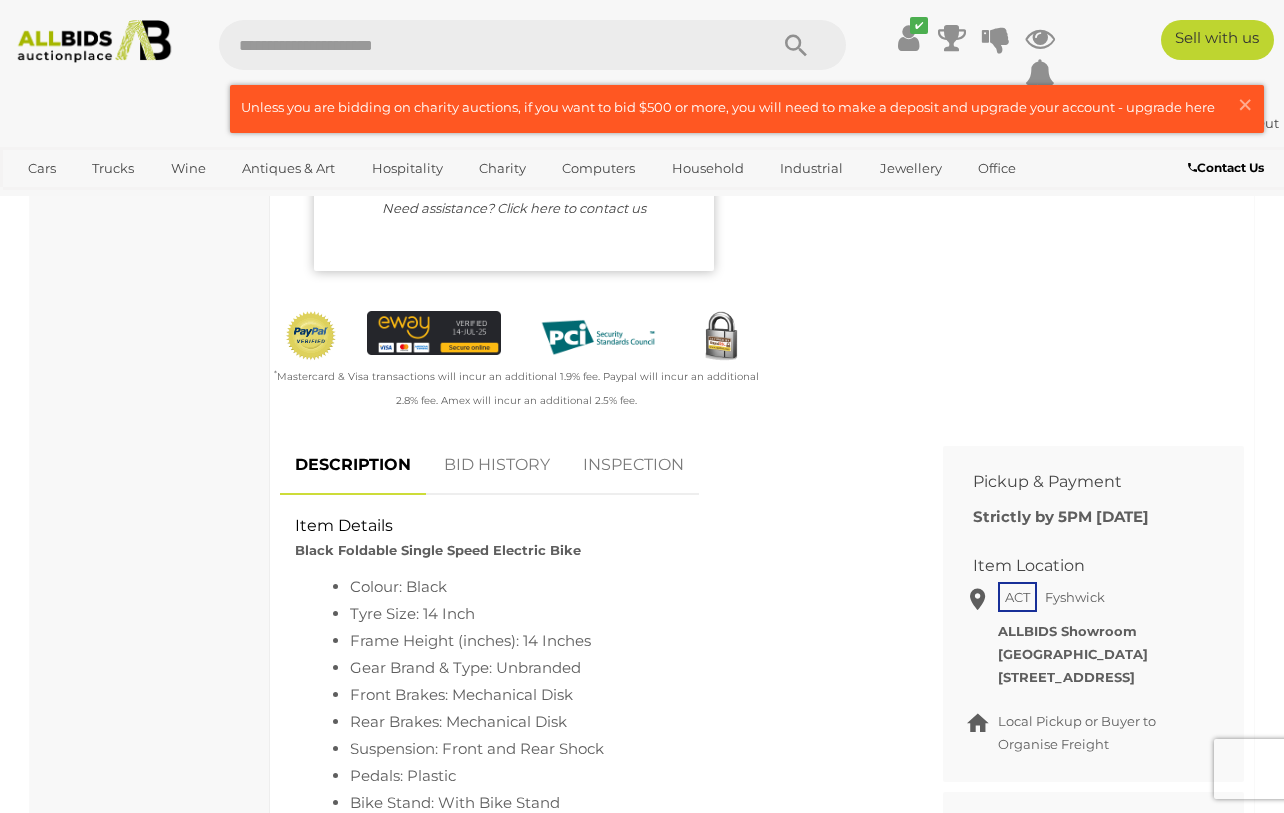 scroll, scrollTop: 0, scrollLeft: 0, axis: both 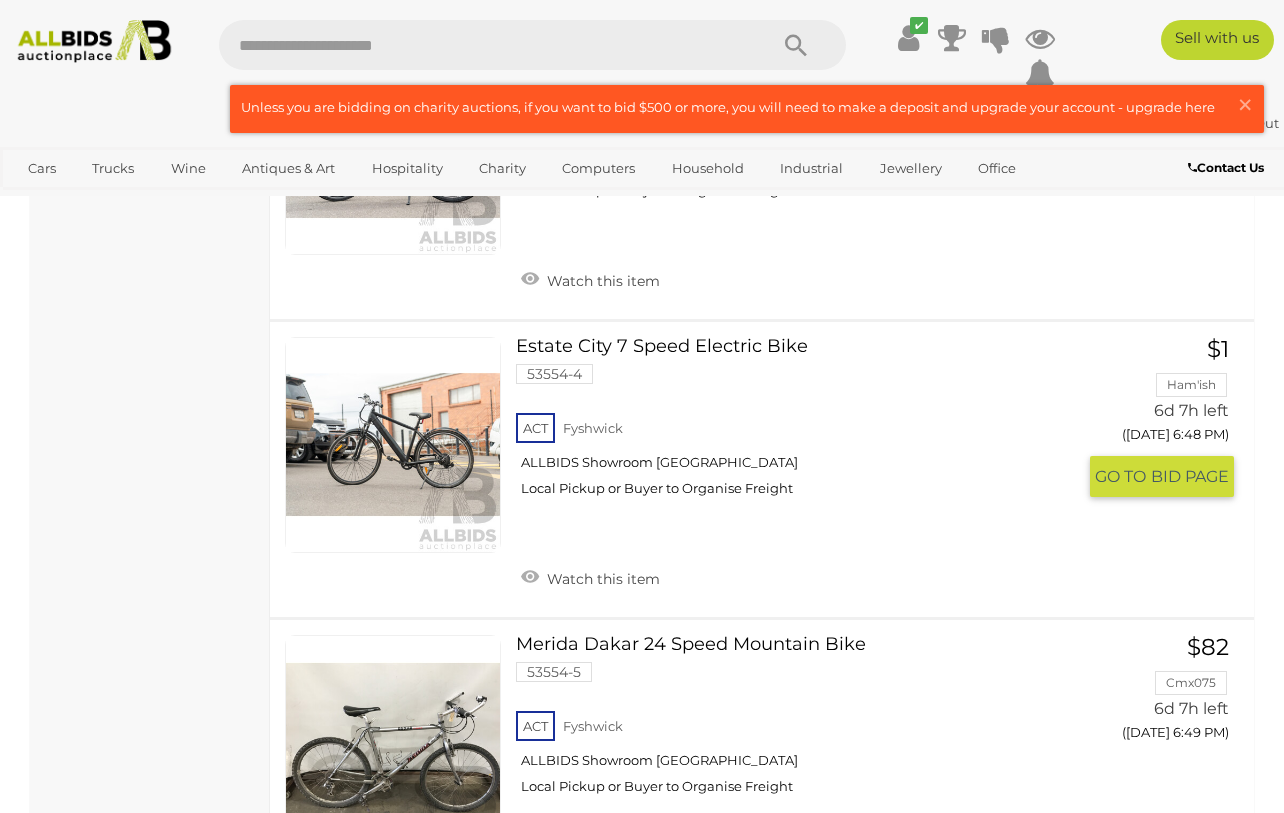 click on "Estate City 7 Speed Electric Bike
53554-4
ACT
Fyshwick ALLBIDS Showroom Fyshwick" at bounding box center (803, 424) 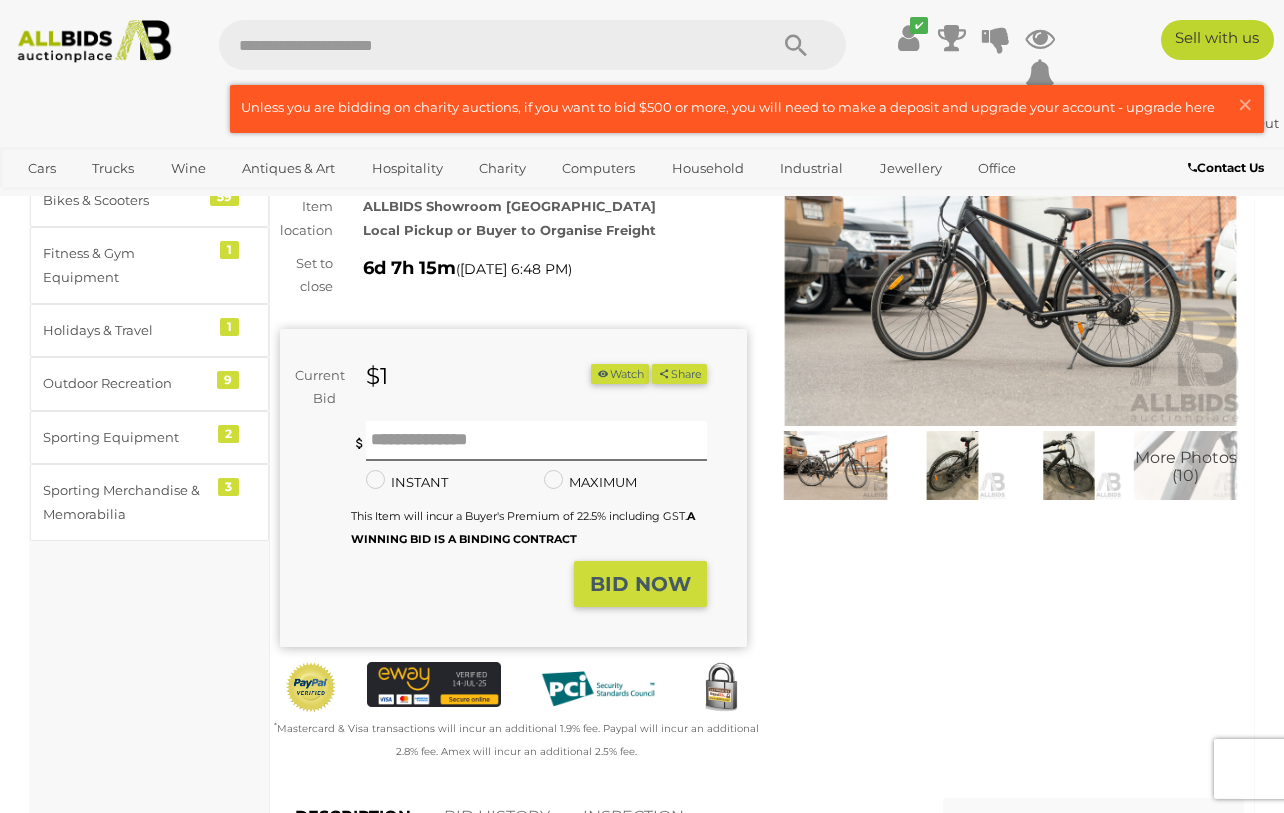 scroll, scrollTop: 0, scrollLeft: 0, axis: both 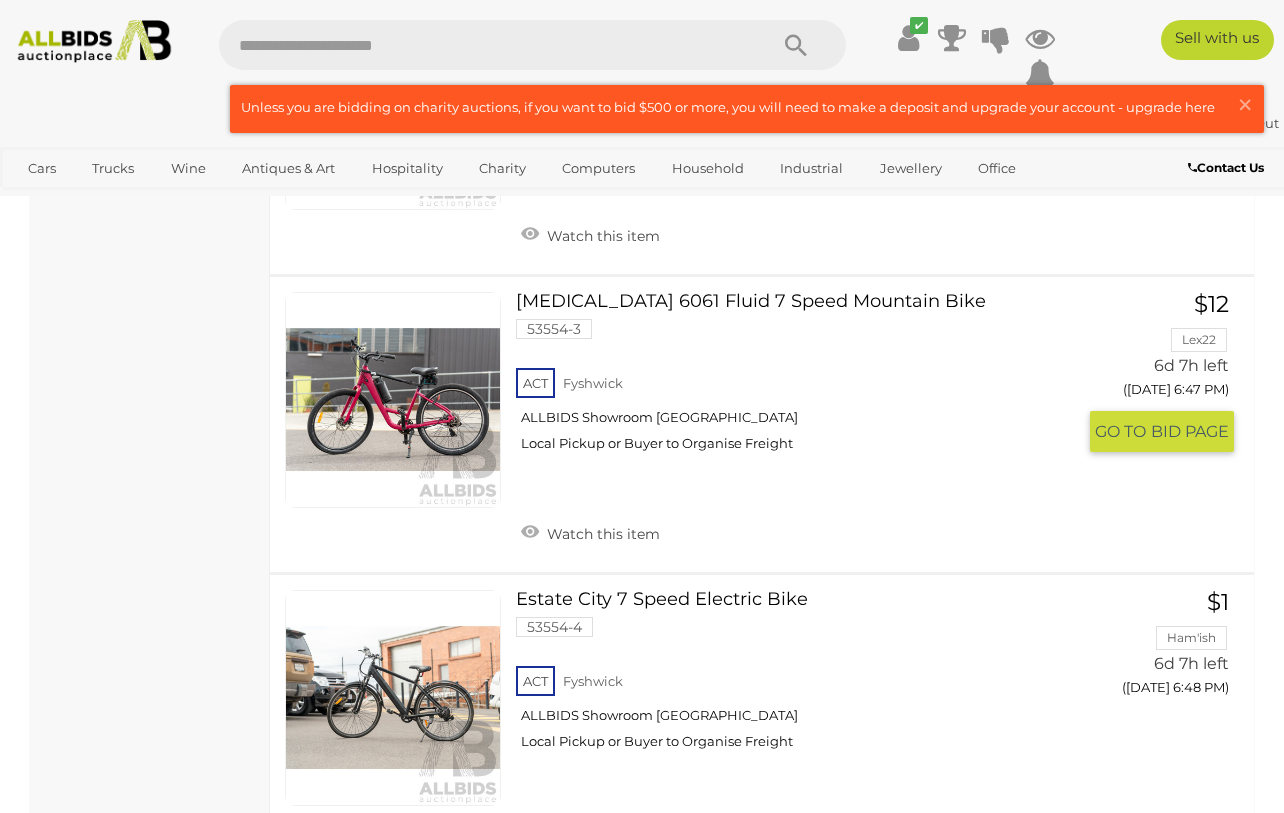 click on "Norco 6061 Fluid 7 Speed Mountain Bike
53554-3
ACT
Fyshwick ALLBIDS Showroom Fyshwick" at bounding box center (803, 379) 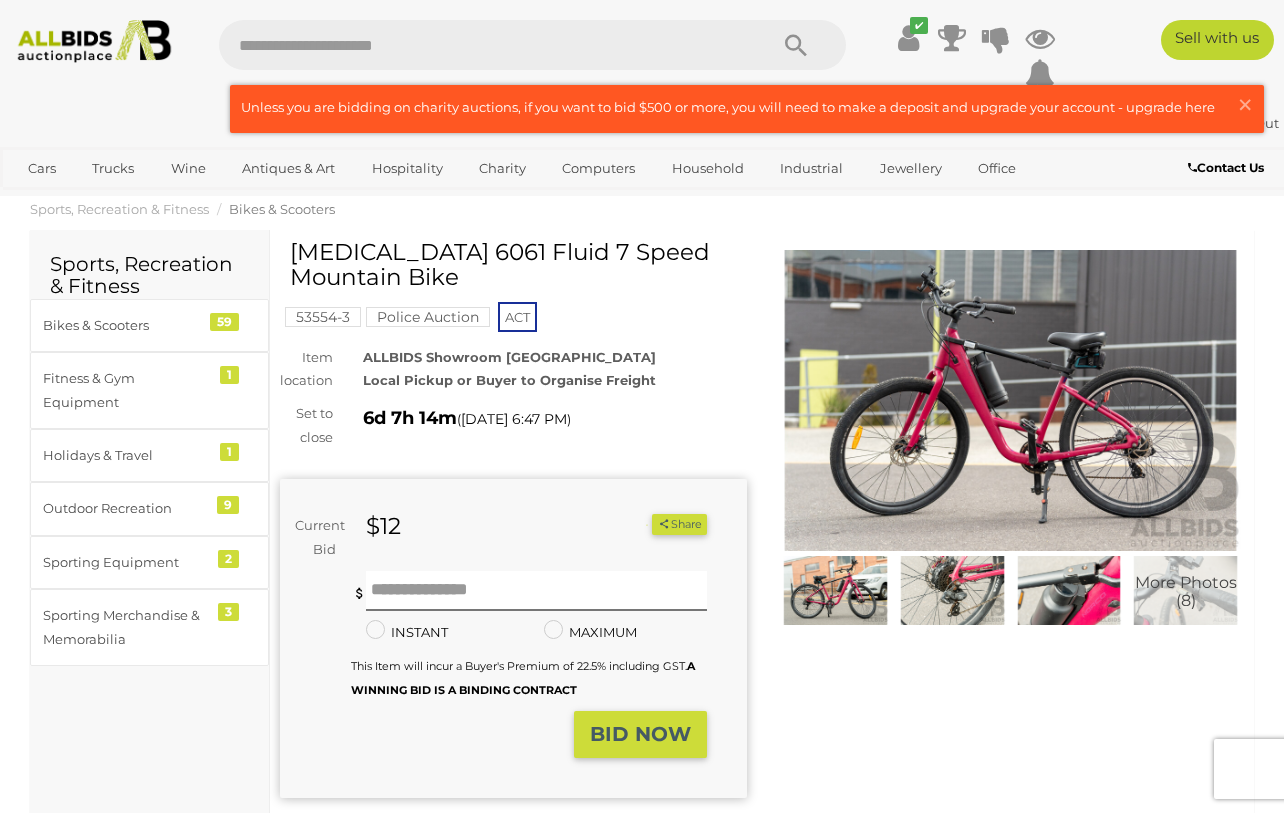 scroll, scrollTop: 0, scrollLeft: 0, axis: both 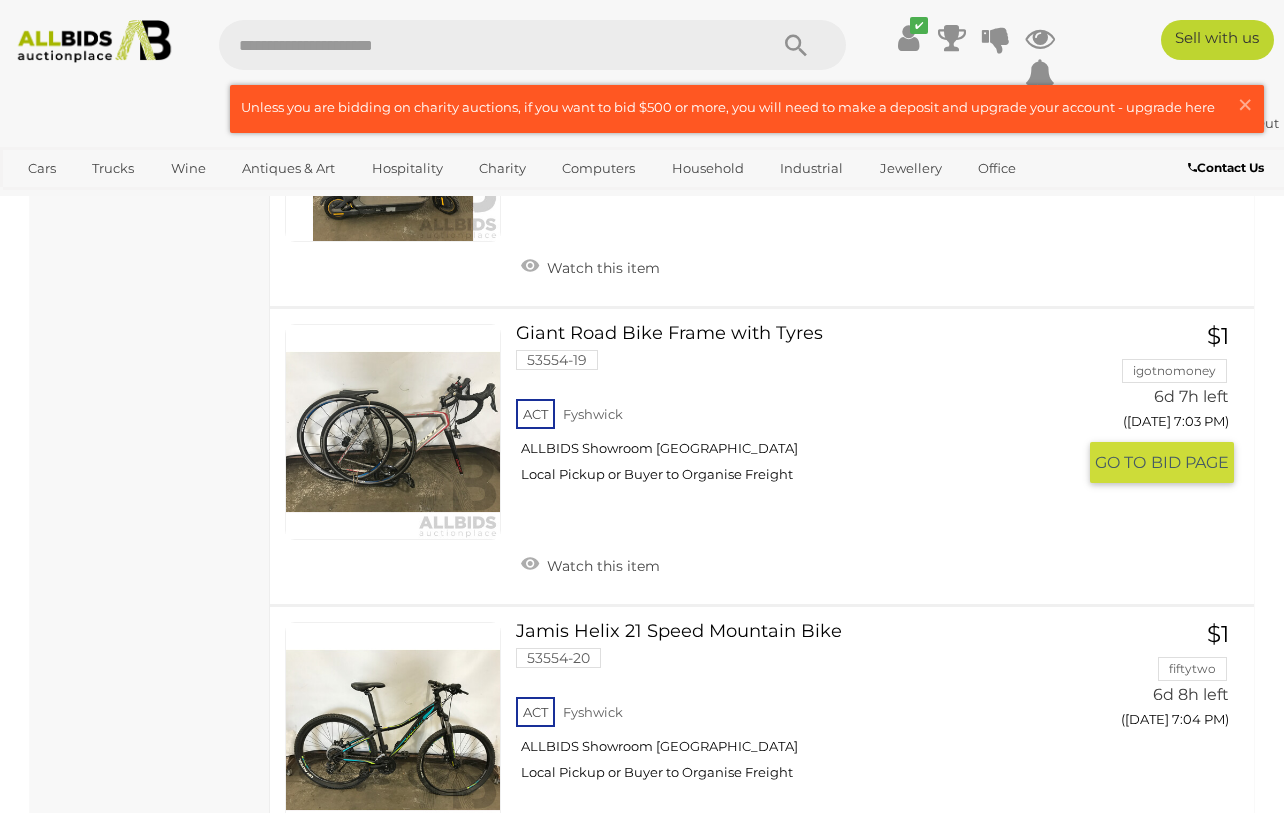 click on "Giant Road Bike Frame with Tyres
53554-19
ACT
Fyshwick ALLBIDS Showroom Fyshwick" at bounding box center [803, 411] 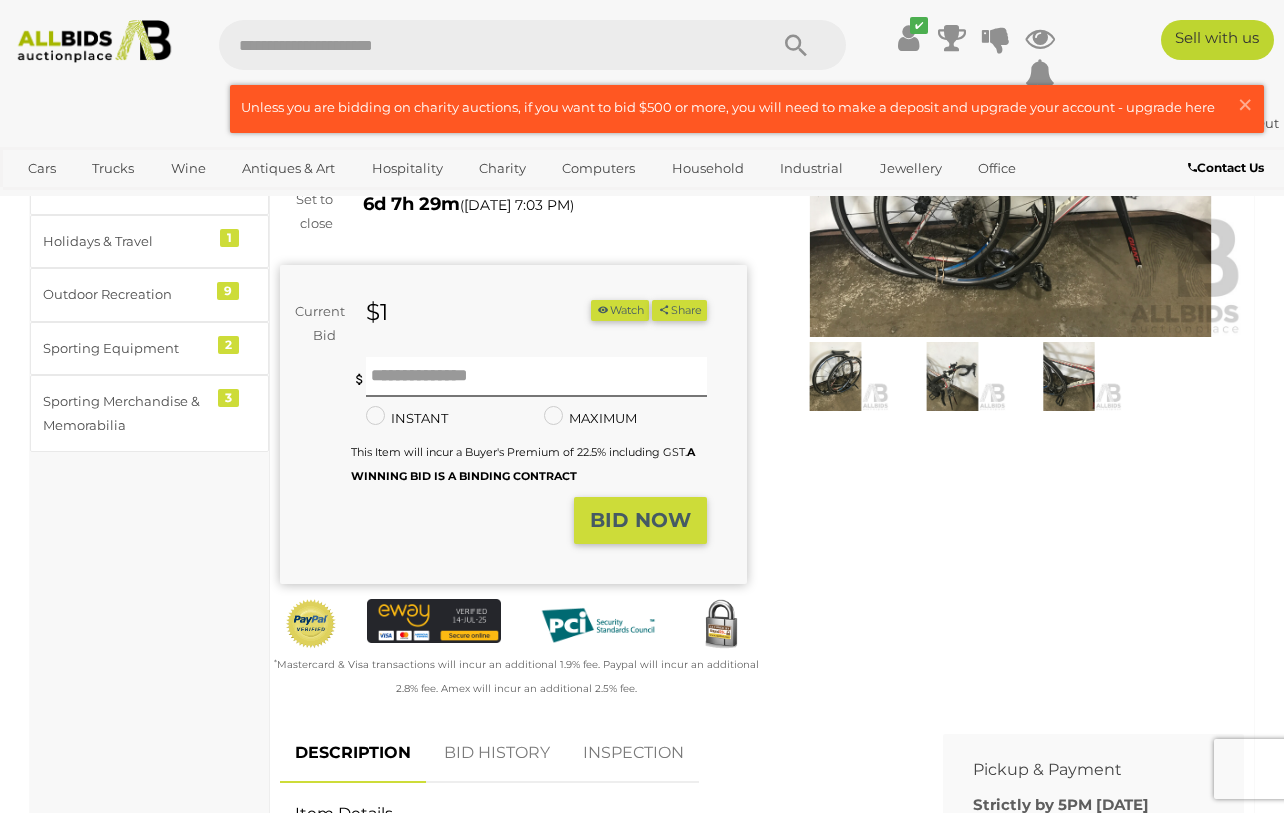 scroll, scrollTop: 0, scrollLeft: 0, axis: both 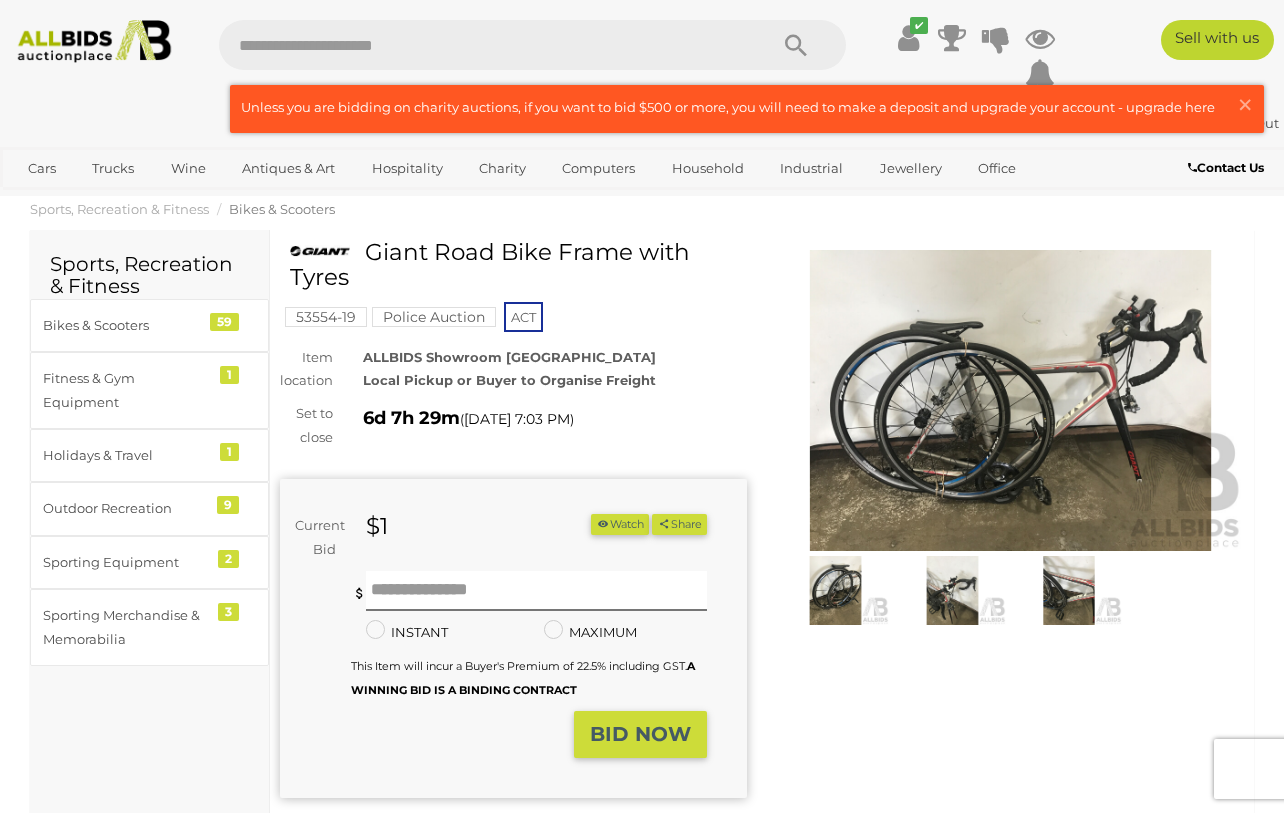 click at bounding box center (1010, 400) 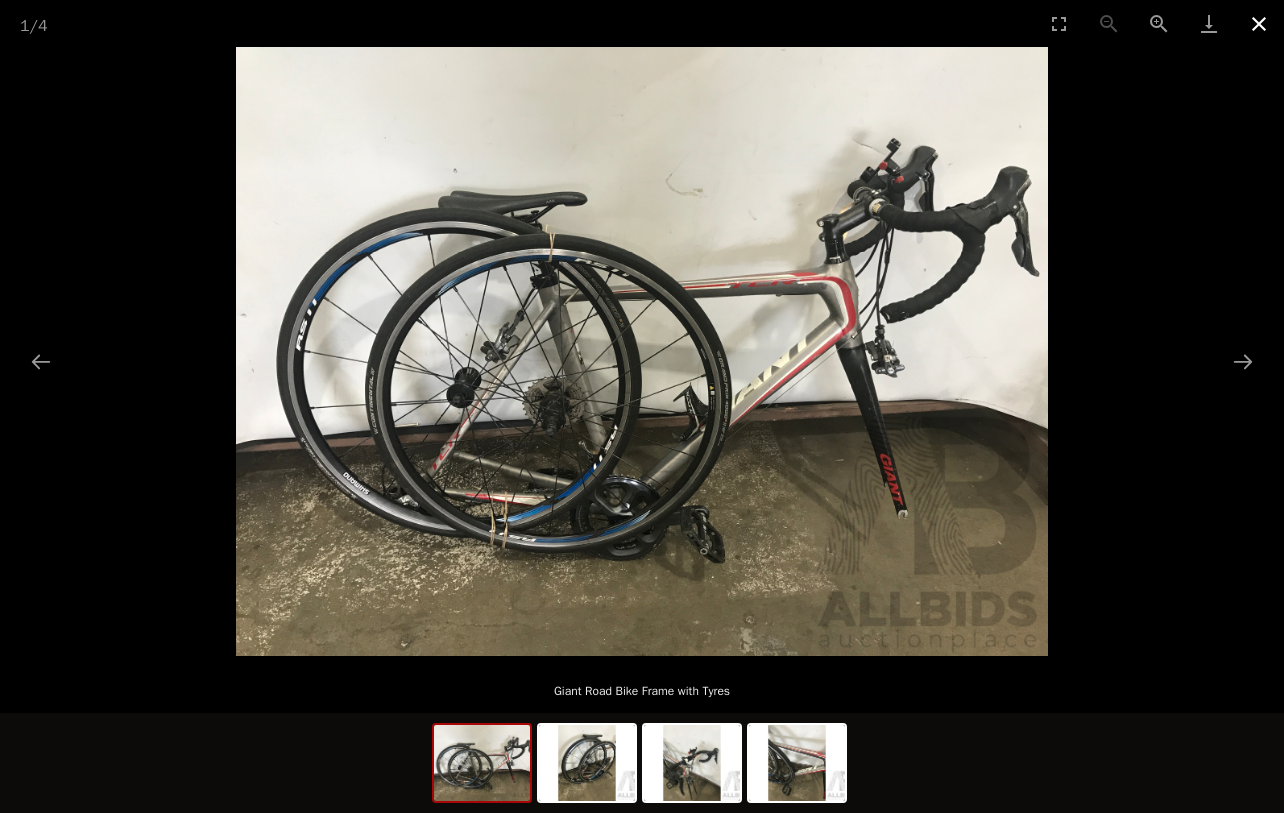 click at bounding box center (1259, 23) 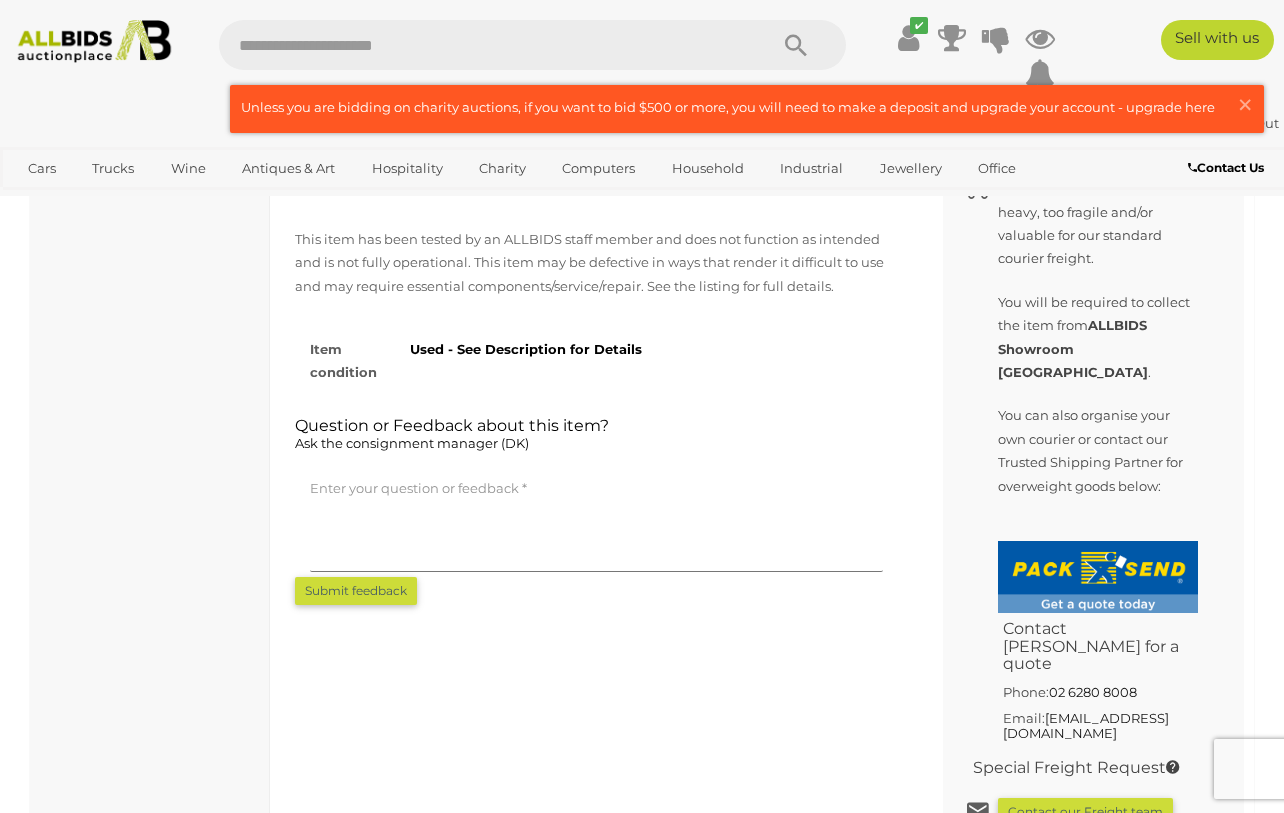 scroll, scrollTop: 1170, scrollLeft: 0, axis: vertical 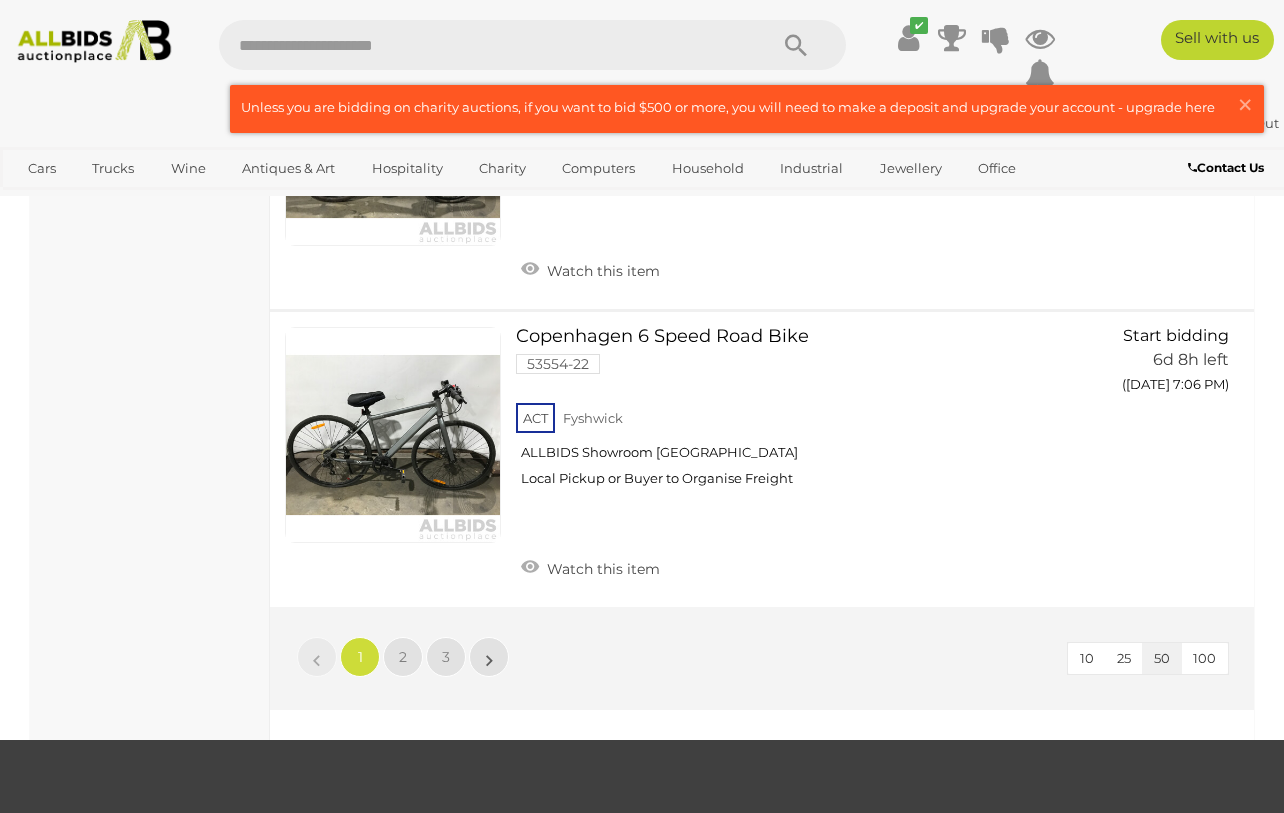 click on "2" at bounding box center [403, 657] 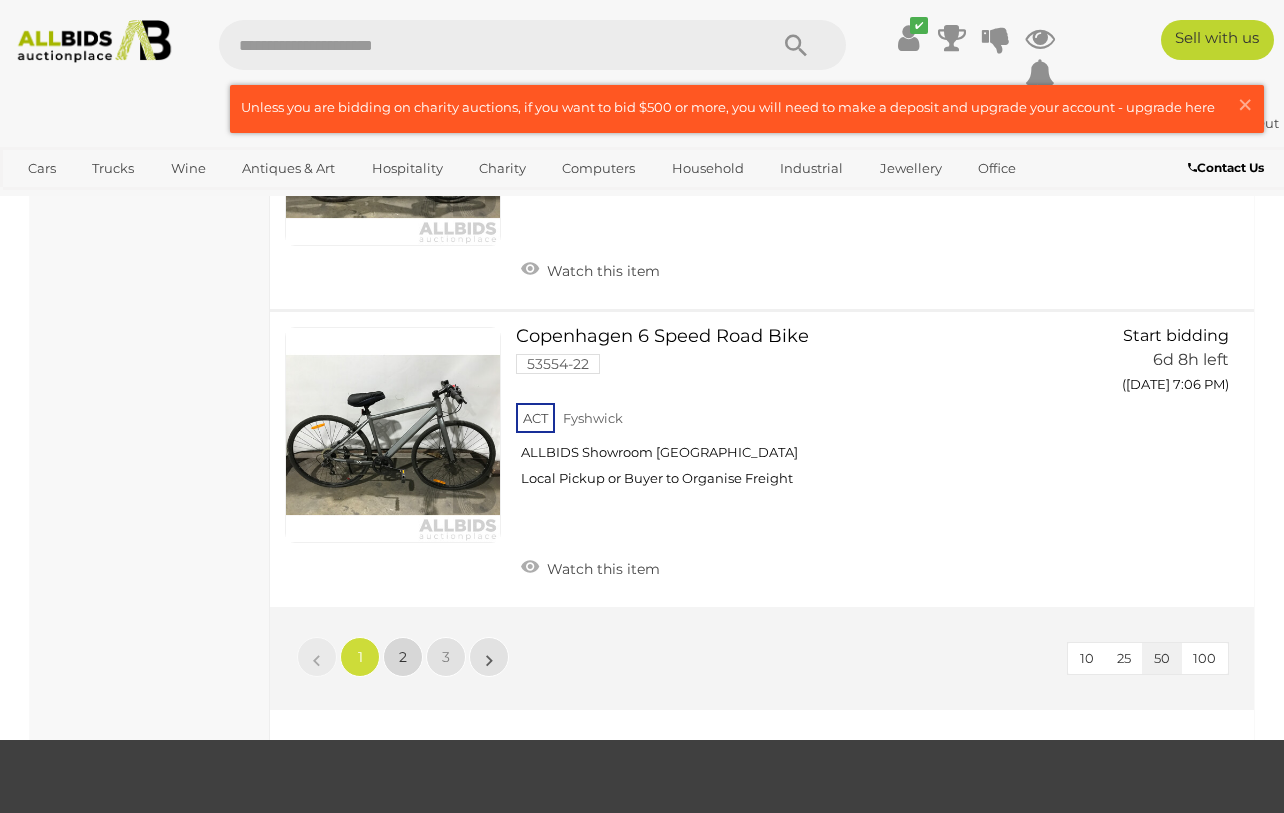 click on "2" at bounding box center (403, 657) 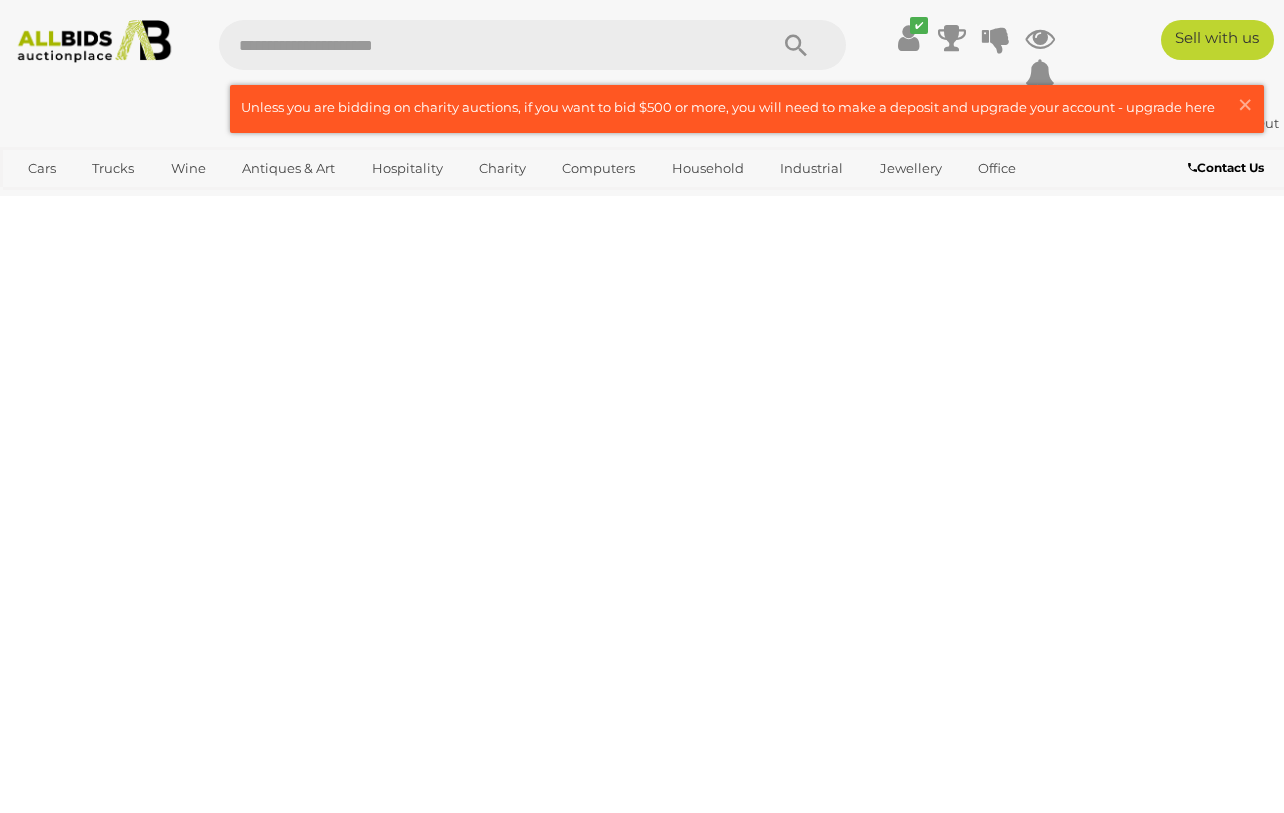 scroll, scrollTop: 334, scrollLeft: 0, axis: vertical 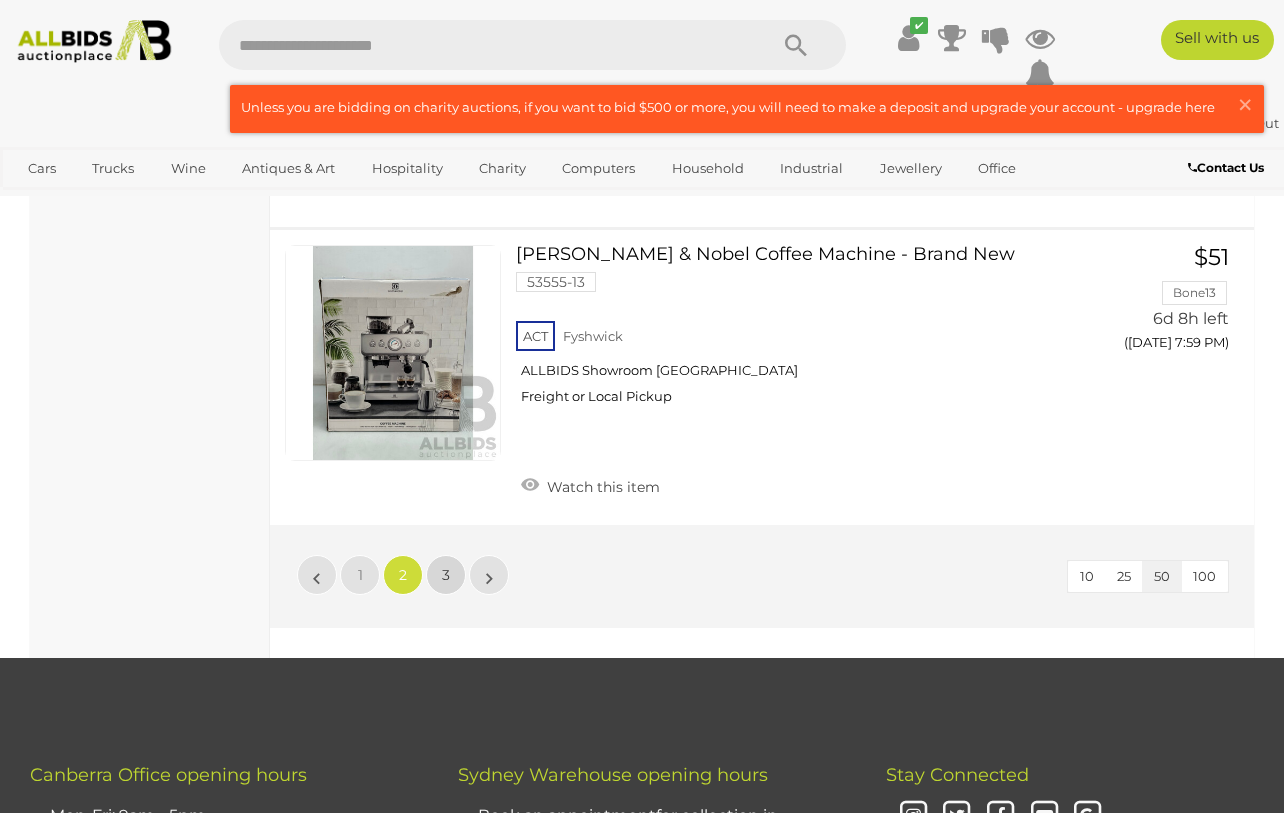 click on "3" at bounding box center [446, 575] 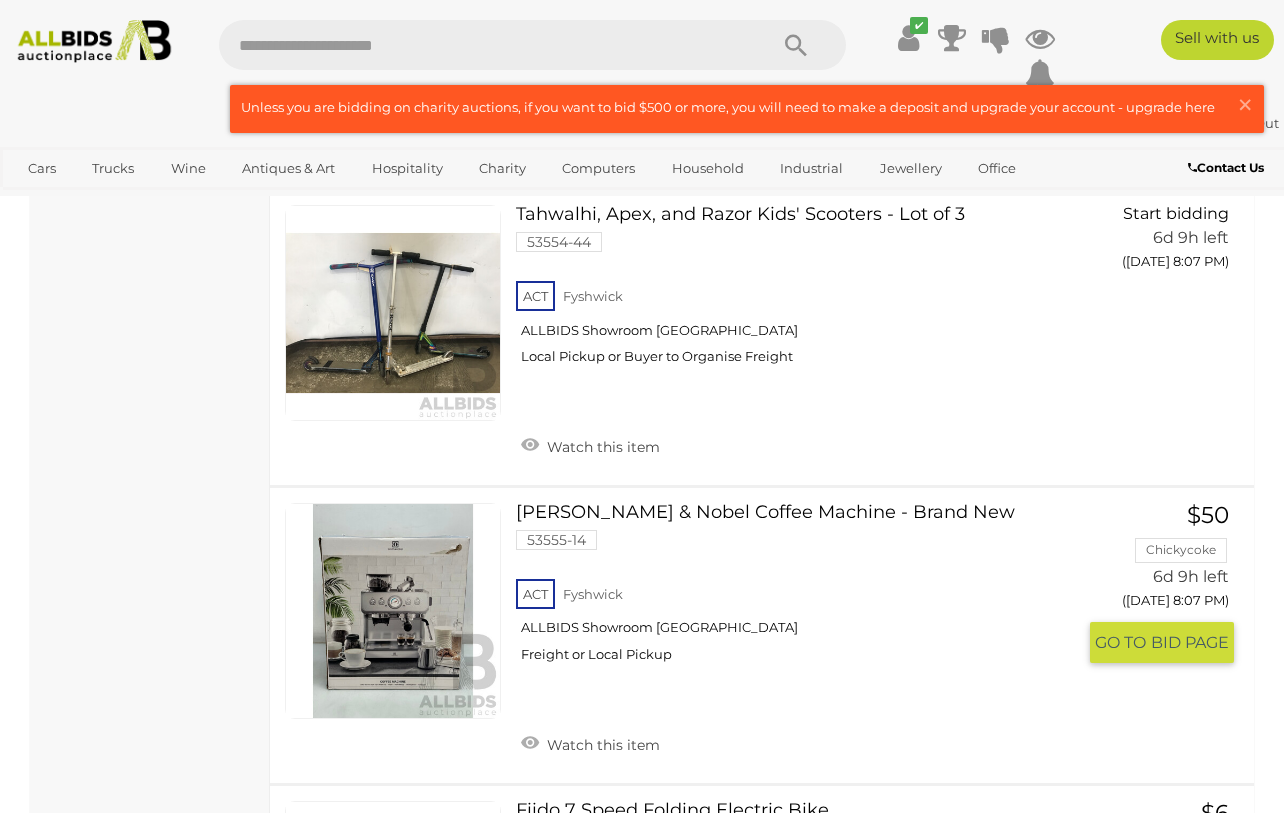 scroll, scrollTop: 3563, scrollLeft: 0, axis: vertical 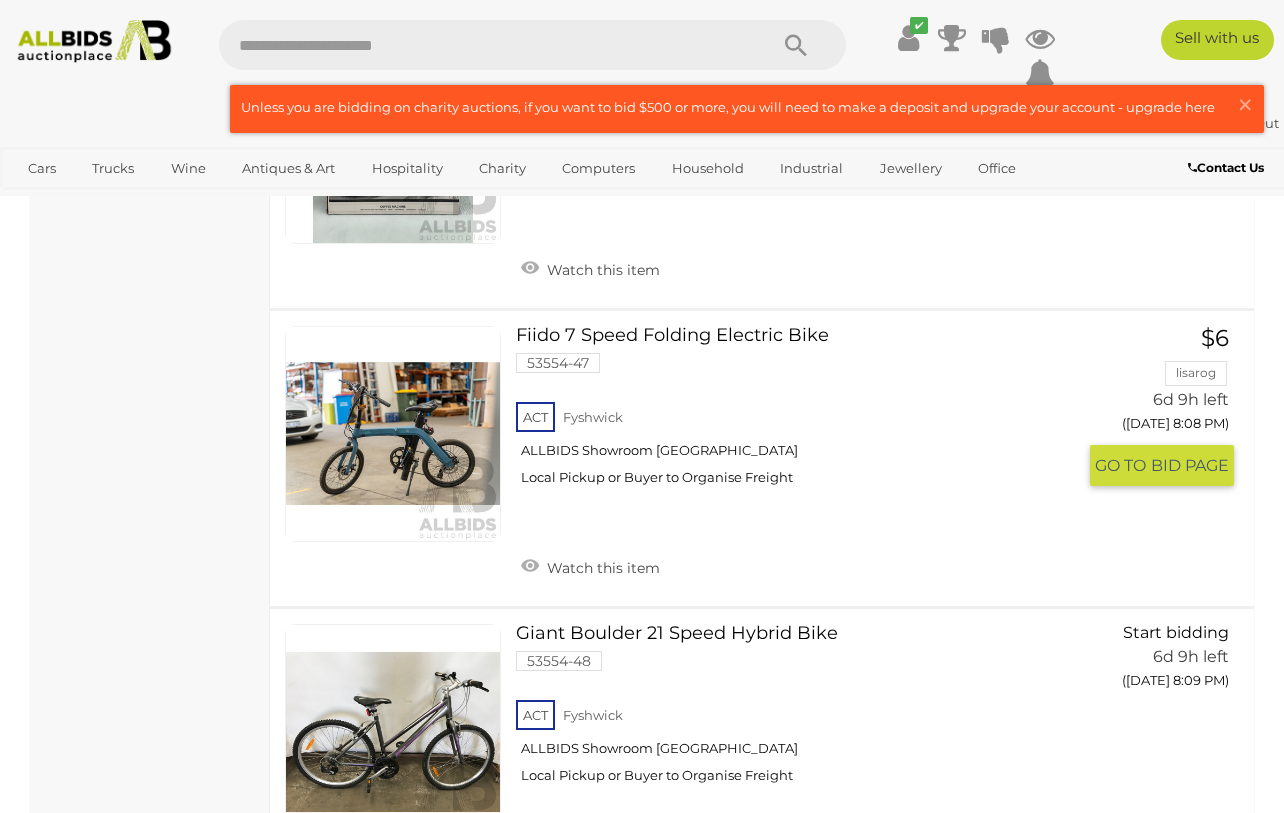 click on "Fiido 7 Speed Folding Electric Bike
53554-47
ACT
Fyshwick ALLBIDS Showroom Fyshwick" at bounding box center [803, 413] 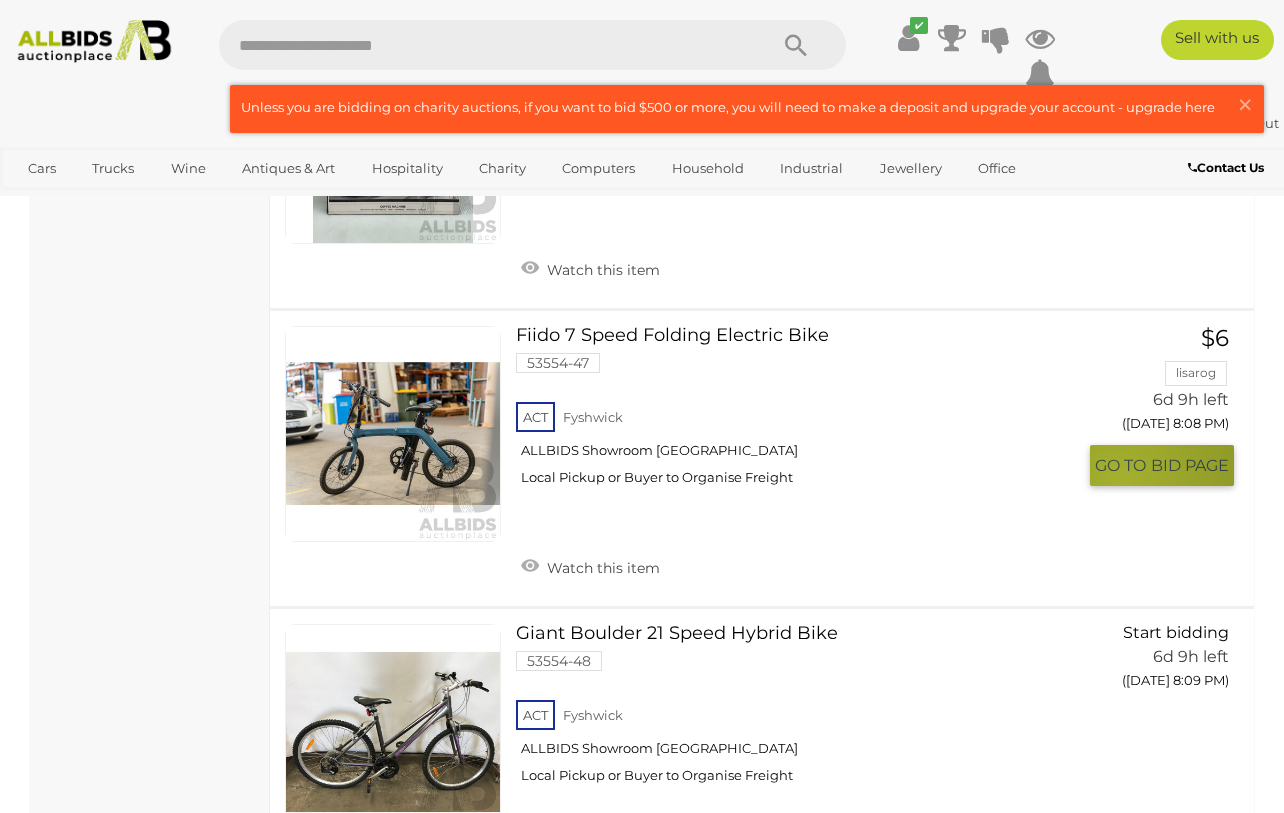 click on "GO TO  BID PAGE" at bounding box center [1162, 465] 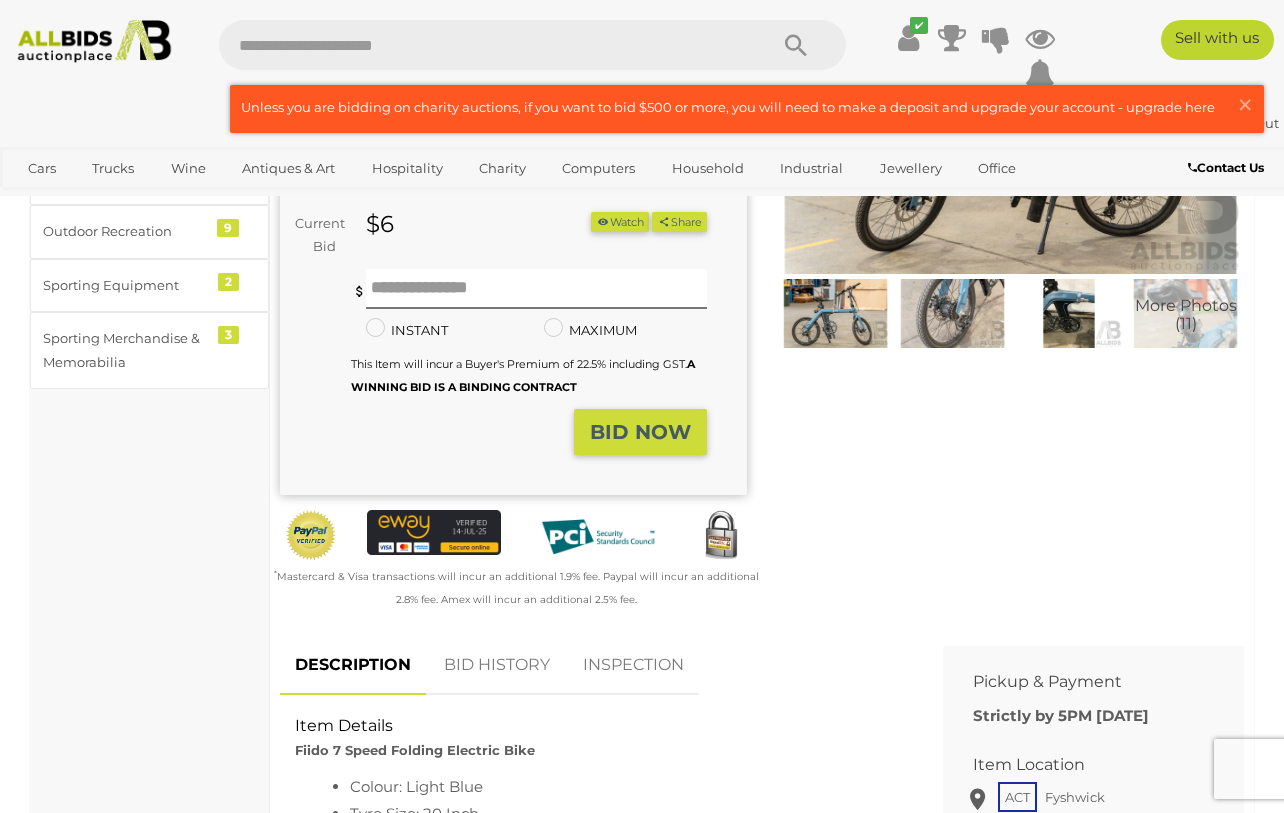scroll, scrollTop: 0, scrollLeft: 0, axis: both 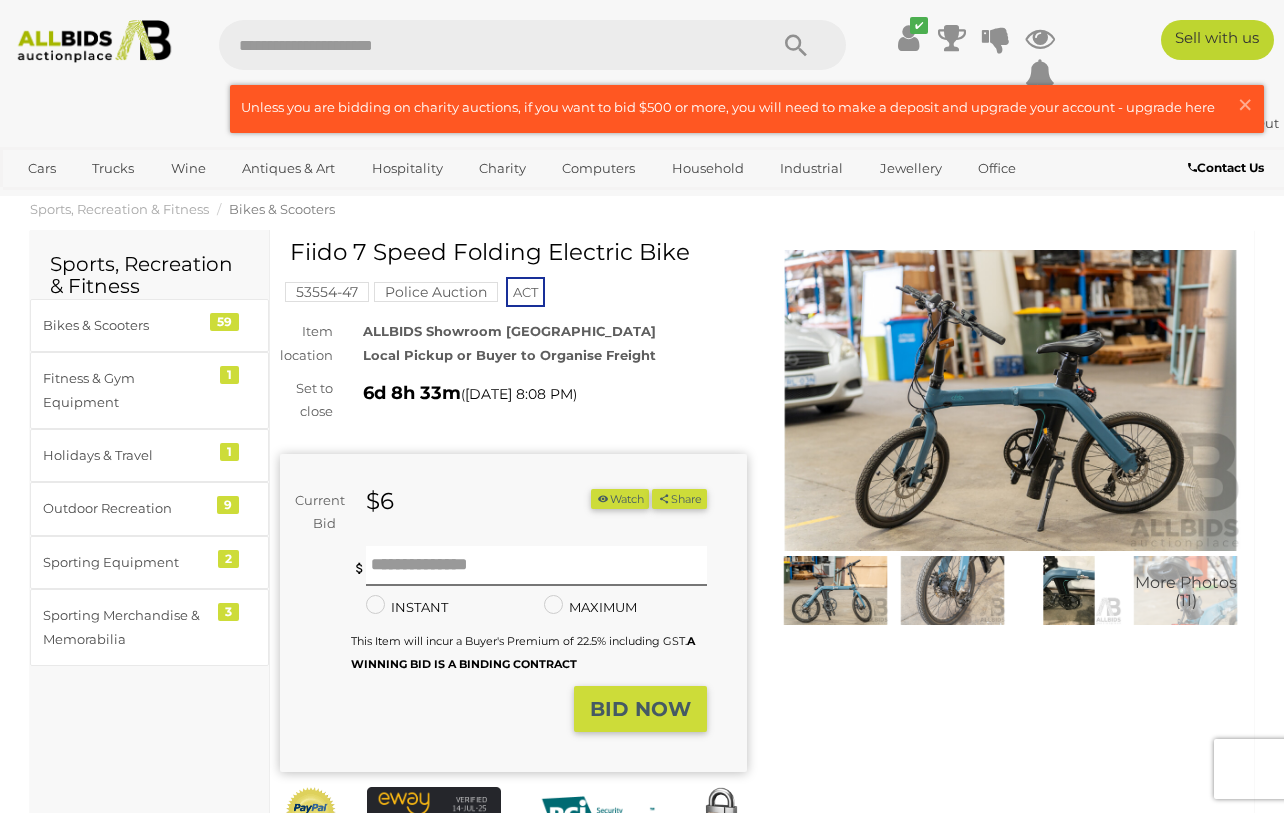 click at bounding box center [835, 590] 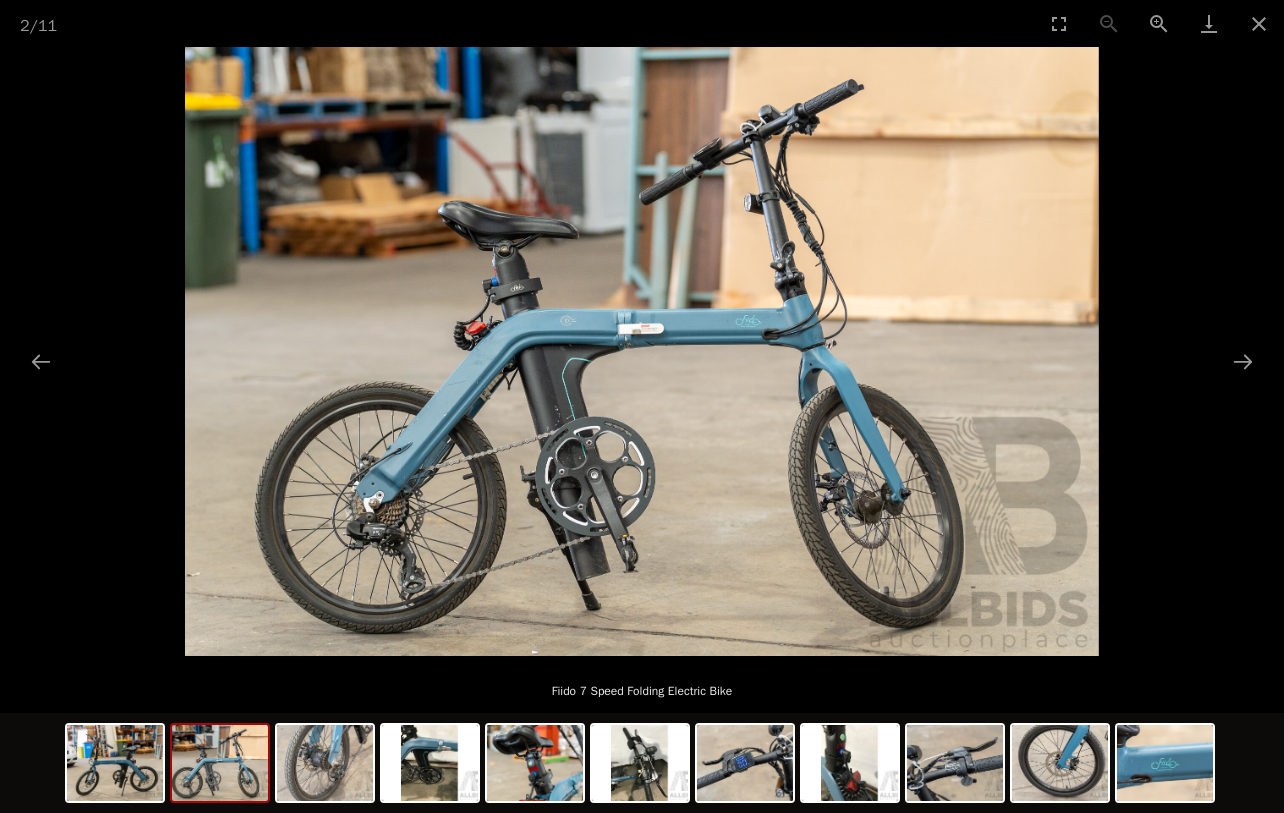 scroll, scrollTop: 1, scrollLeft: 0, axis: vertical 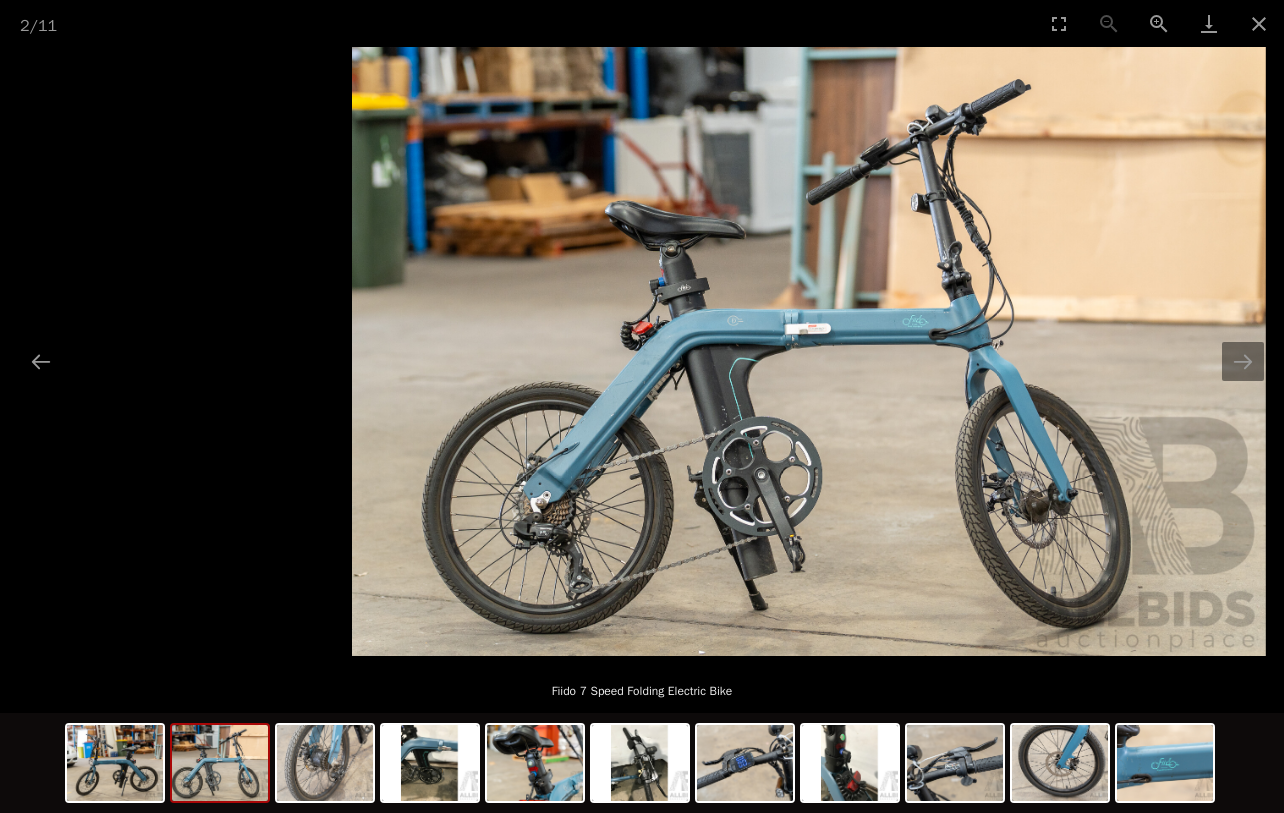drag, startPoint x: 392, startPoint y: 519, endPoint x: 559, endPoint y: 511, distance: 167.19151 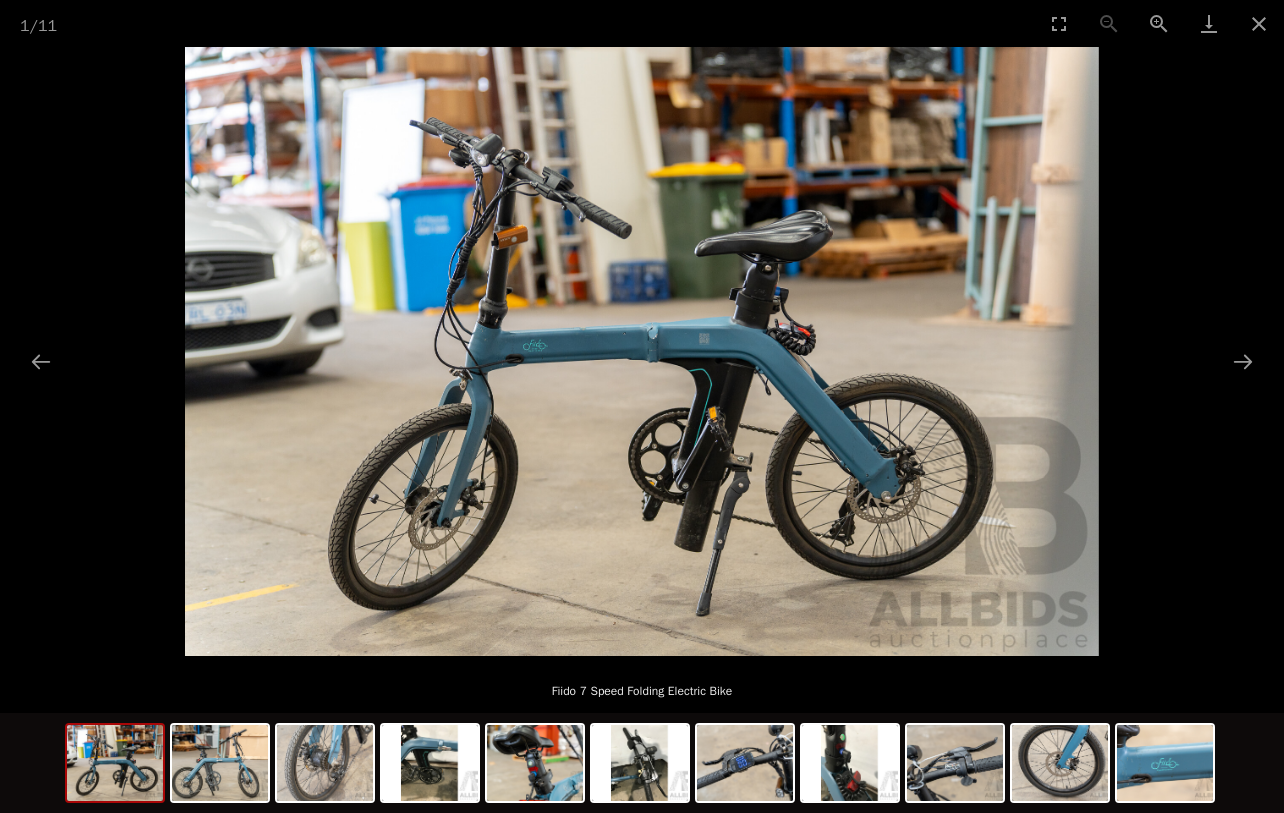 scroll, scrollTop: 0, scrollLeft: 0, axis: both 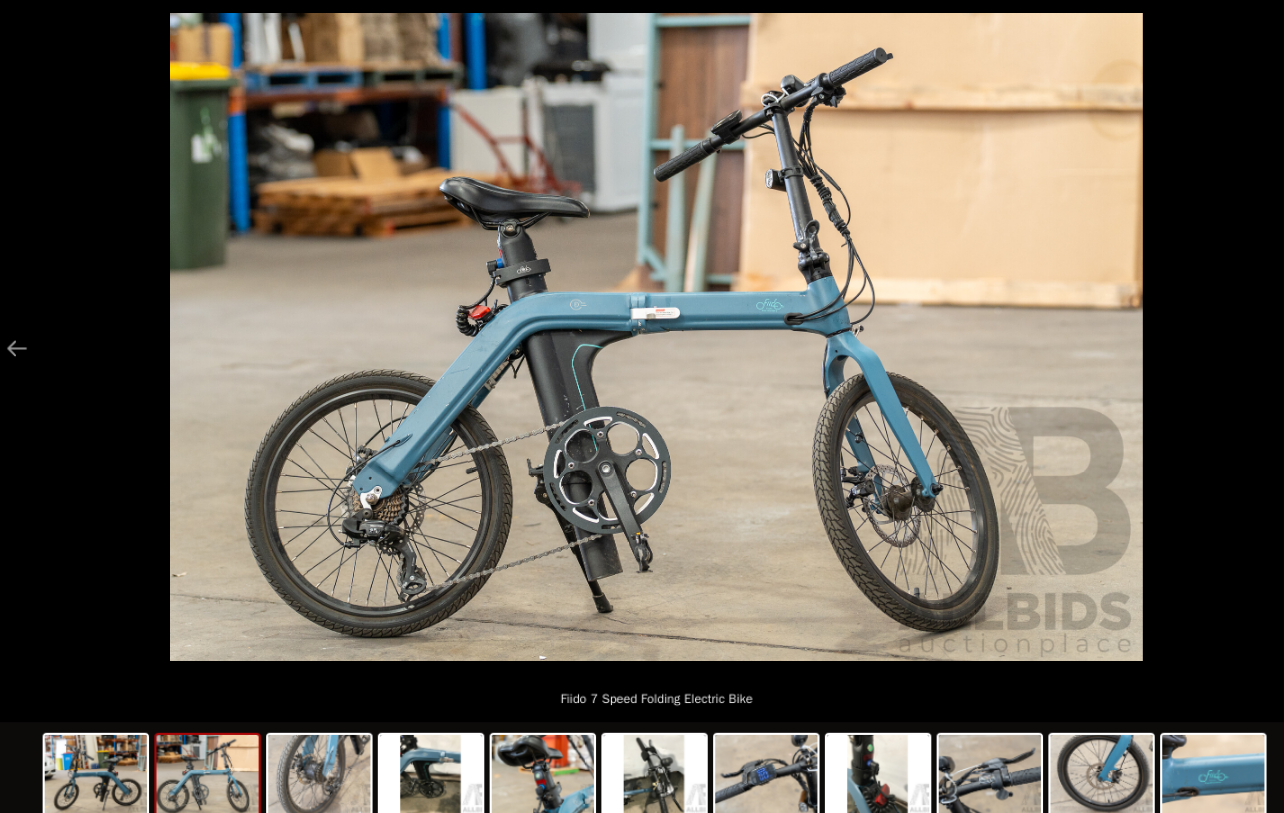 click at bounding box center [220, 763] 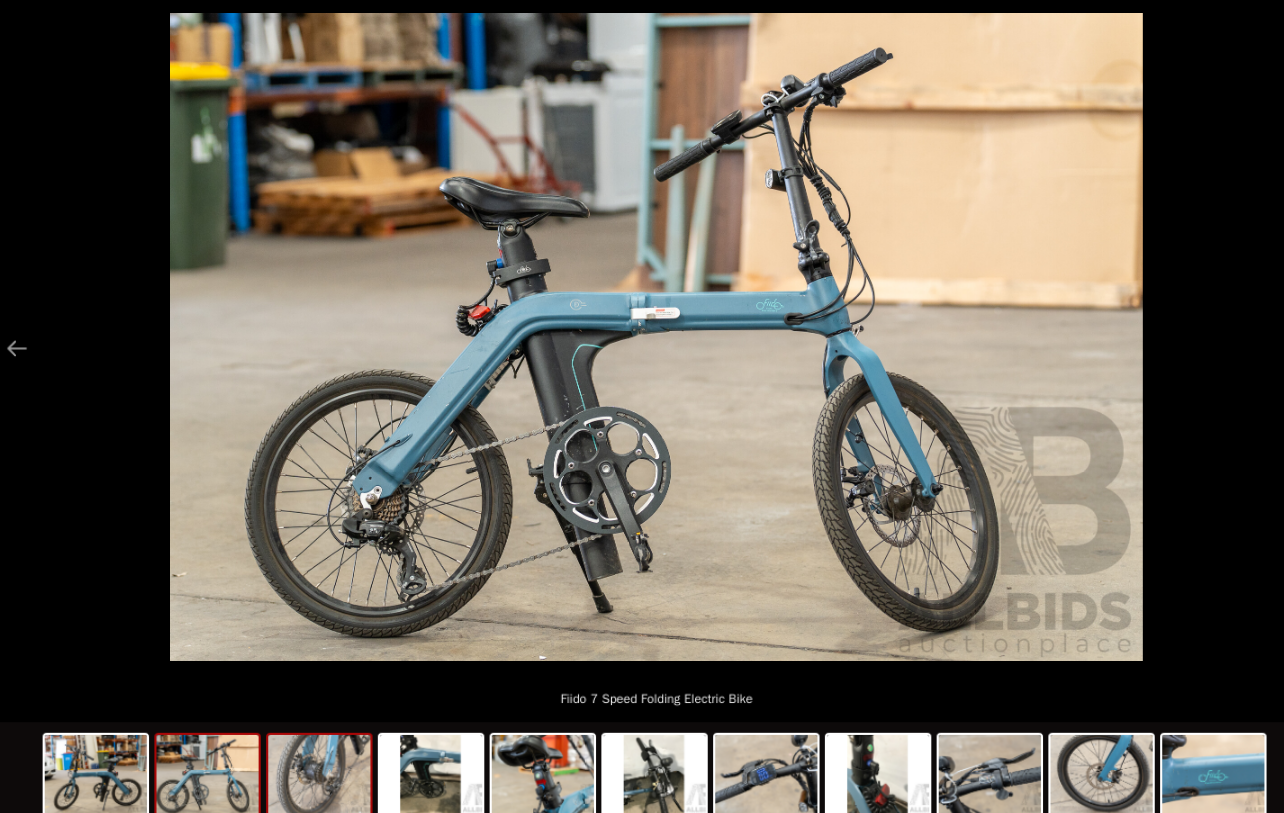 click at bounding box center [325, 763] 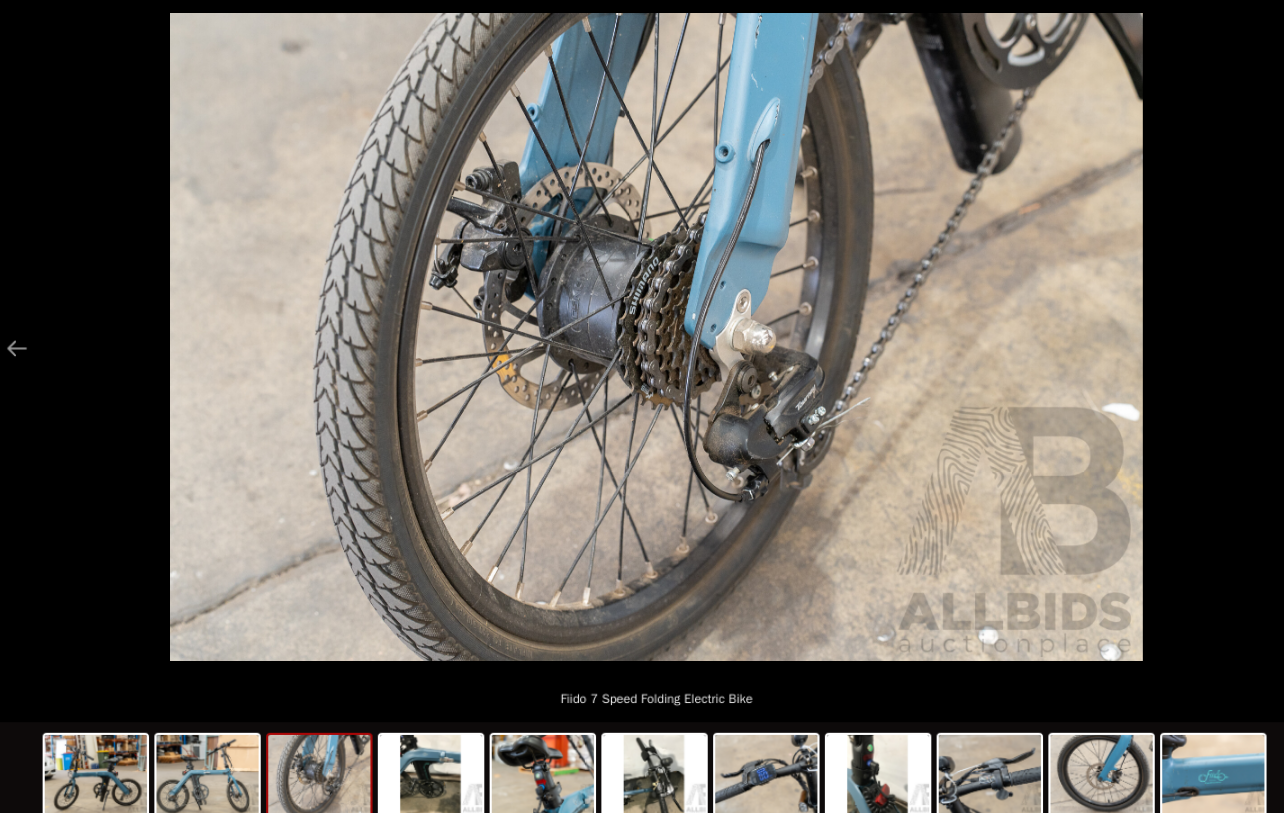 click at bounding box center (325, 763) 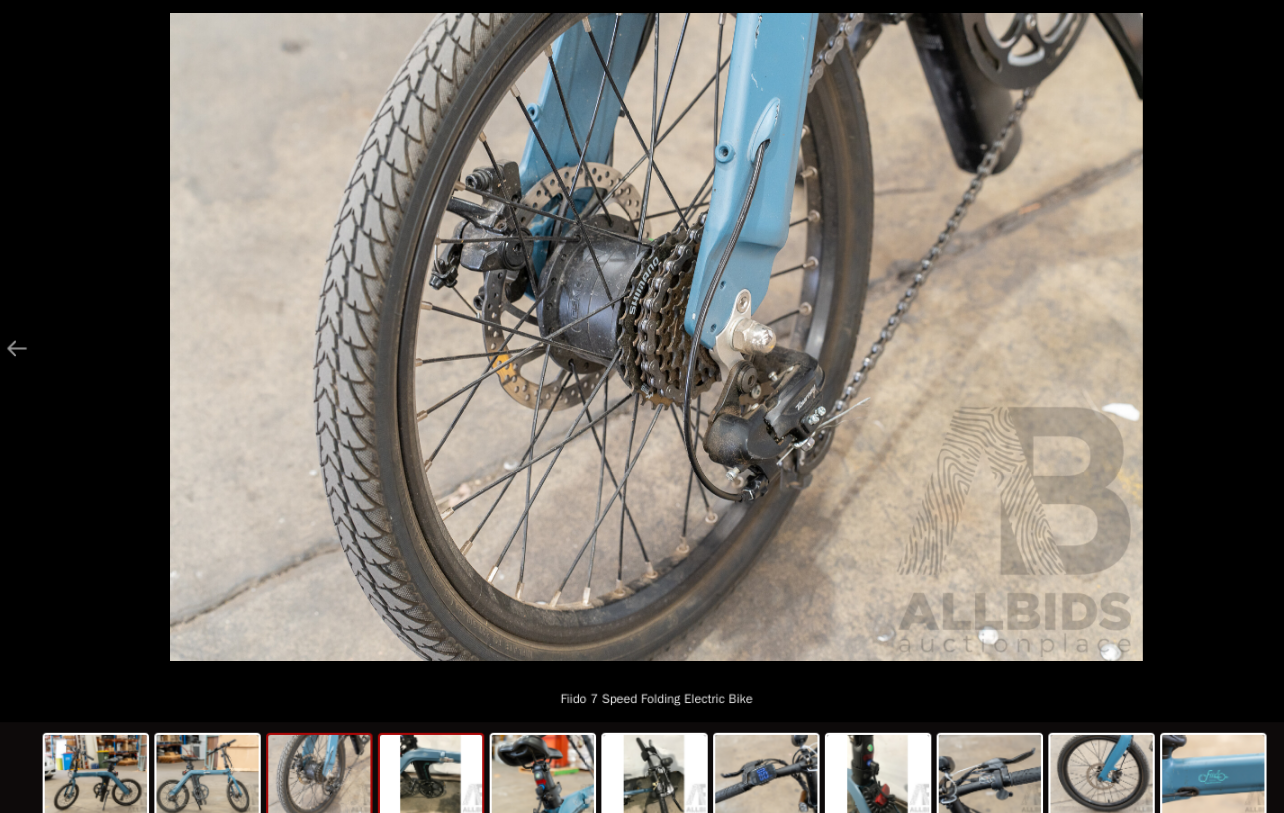 click at bounding box center [430, 763] 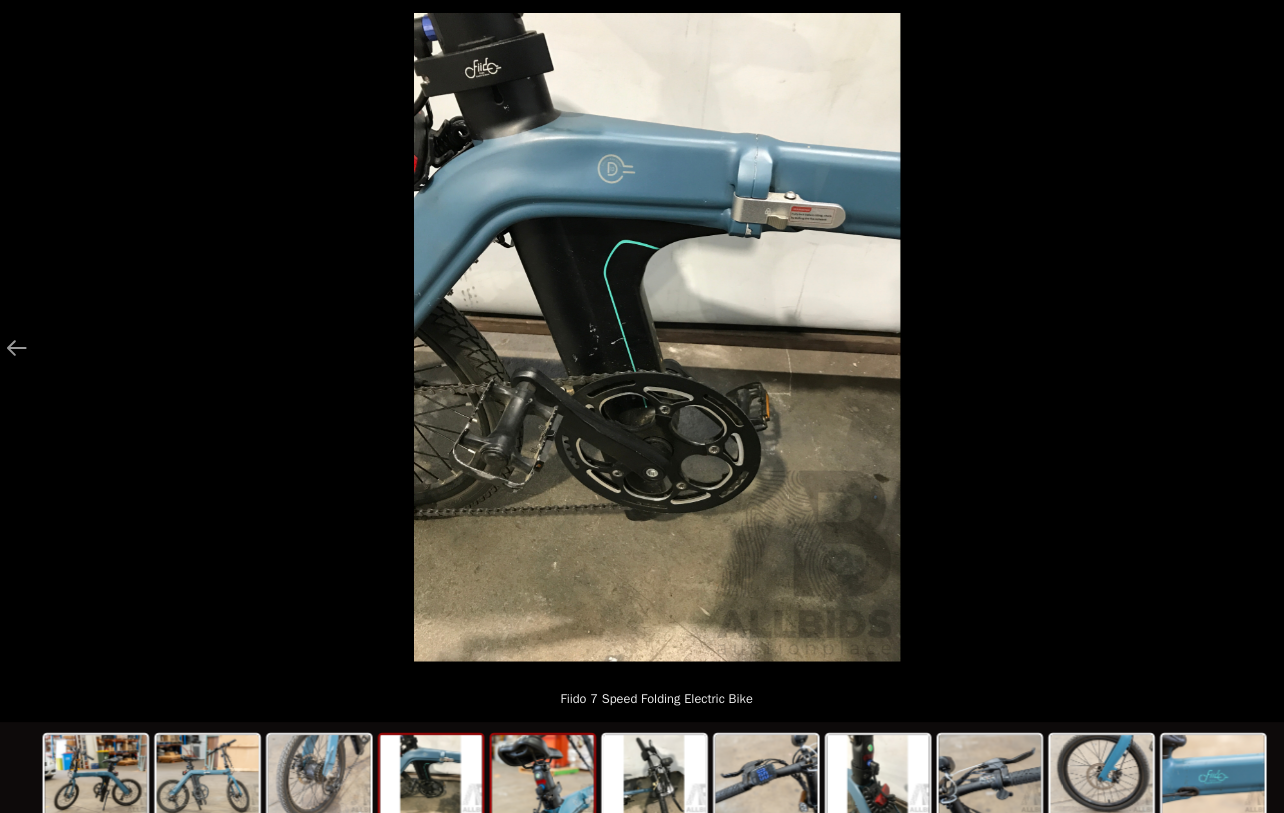 click at bounding box center [535, 763] 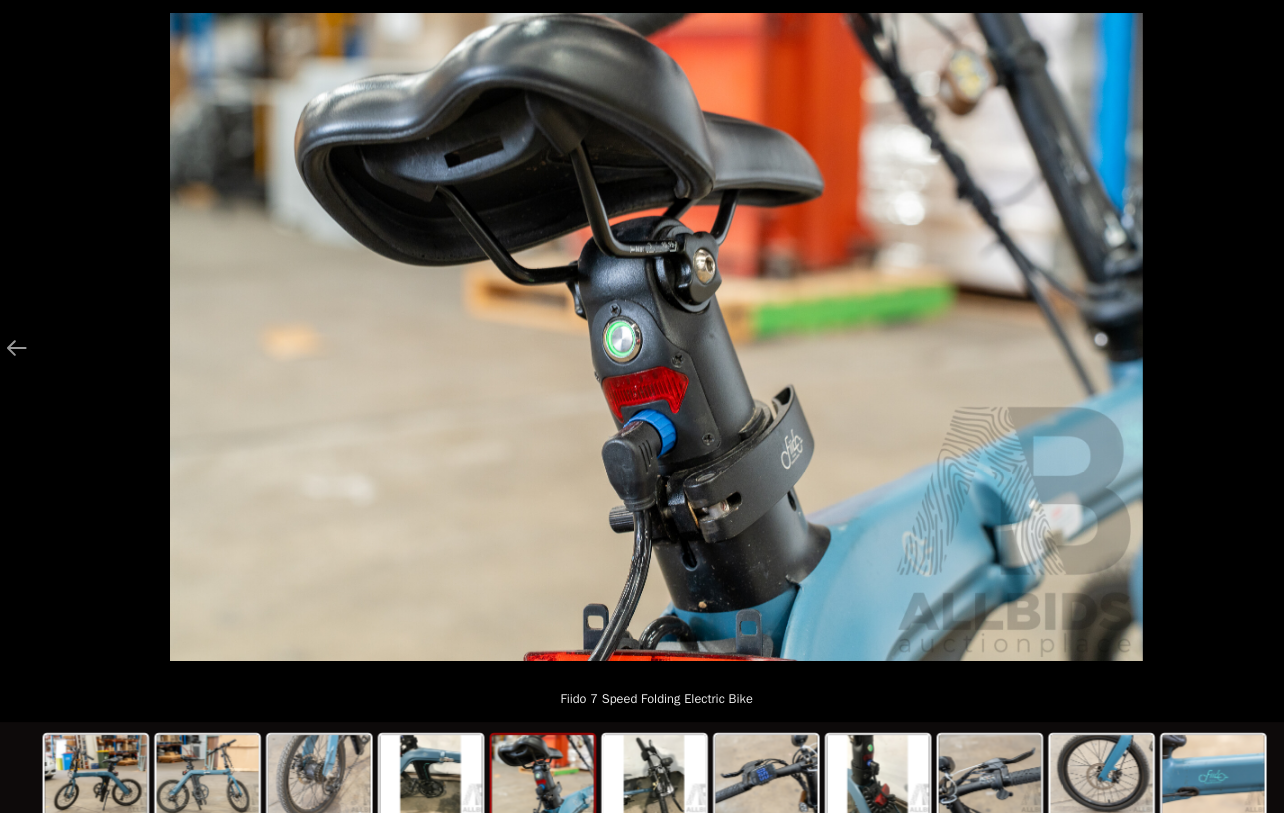 click at bounding box center [535, 763] 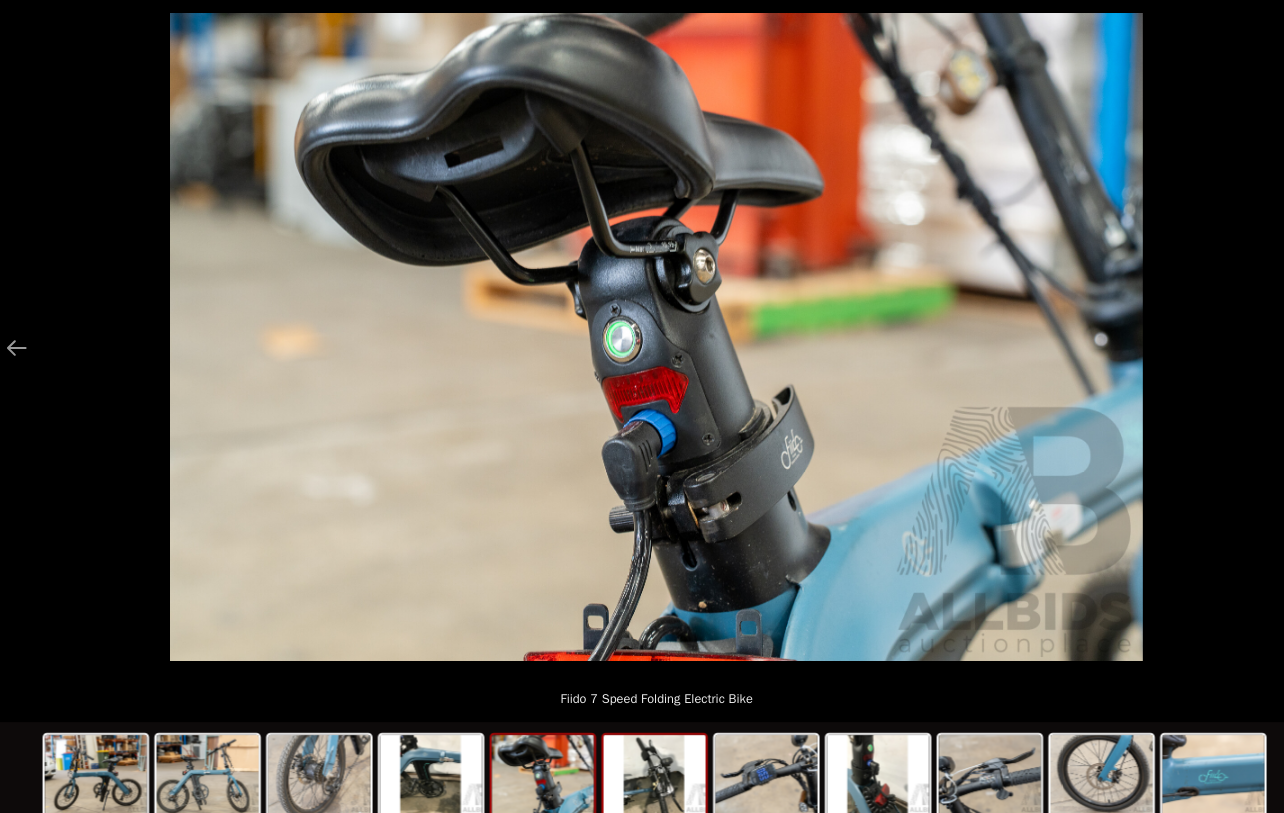 click at bounding box center [640, 763] 